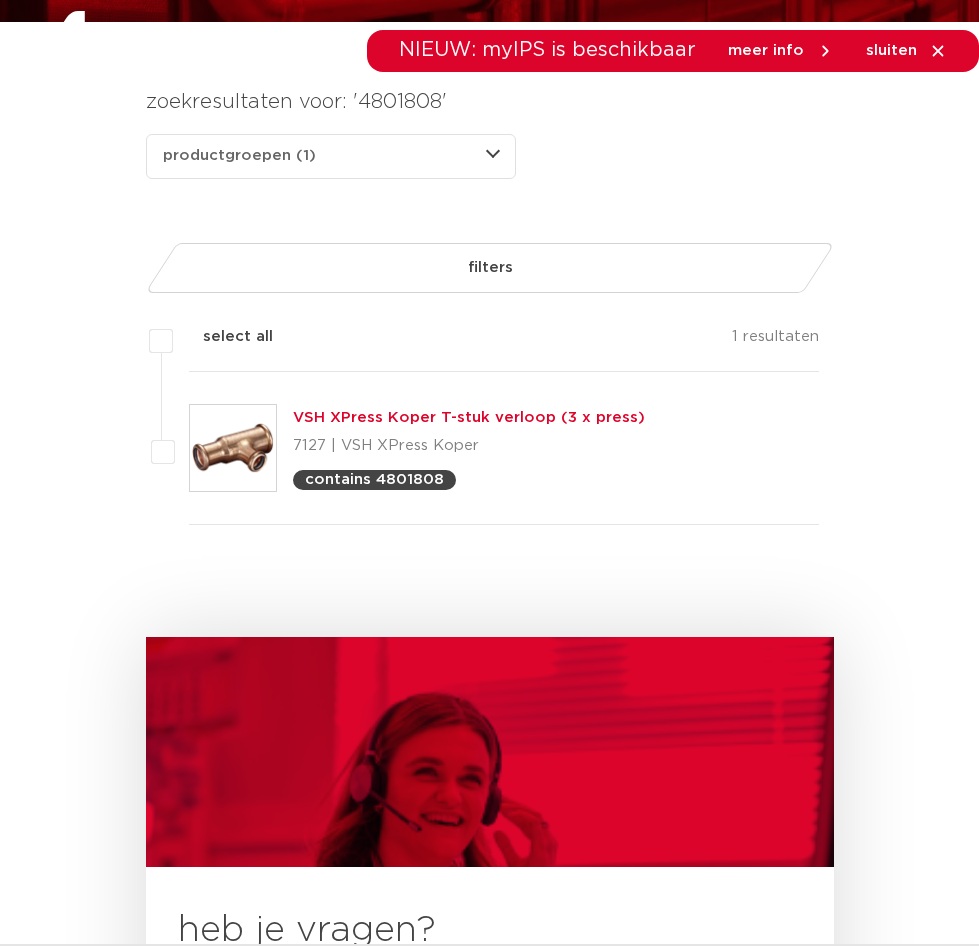 scroll, scrollTop: 300, scrollLeft: 0, axis: vertical 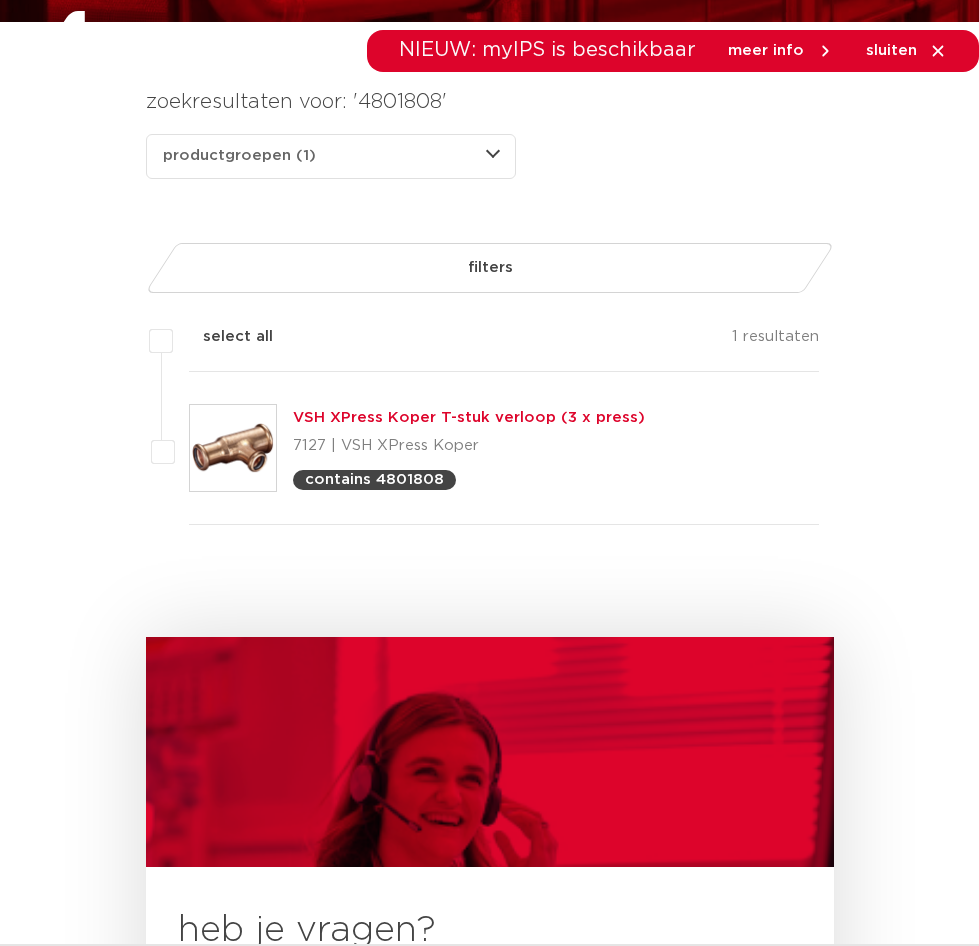 paste on "931" 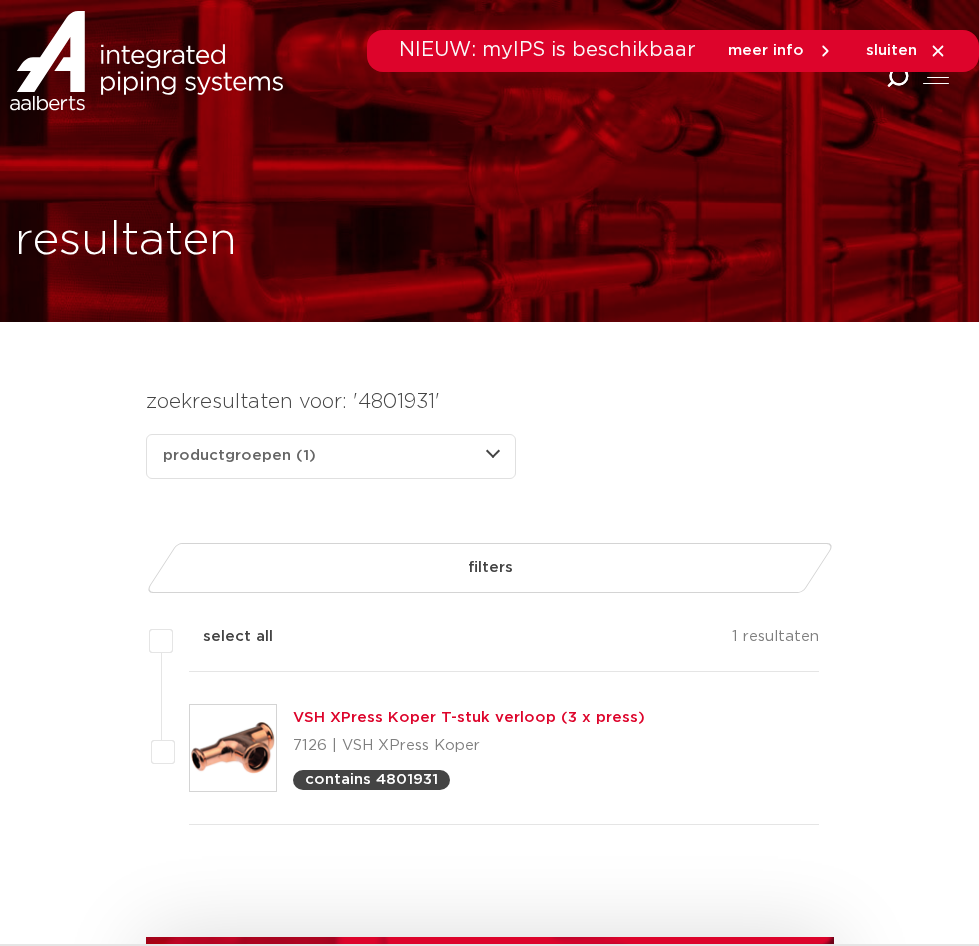 scroll, scrollTop: 300, scrollLeft: 0, axis: vertical 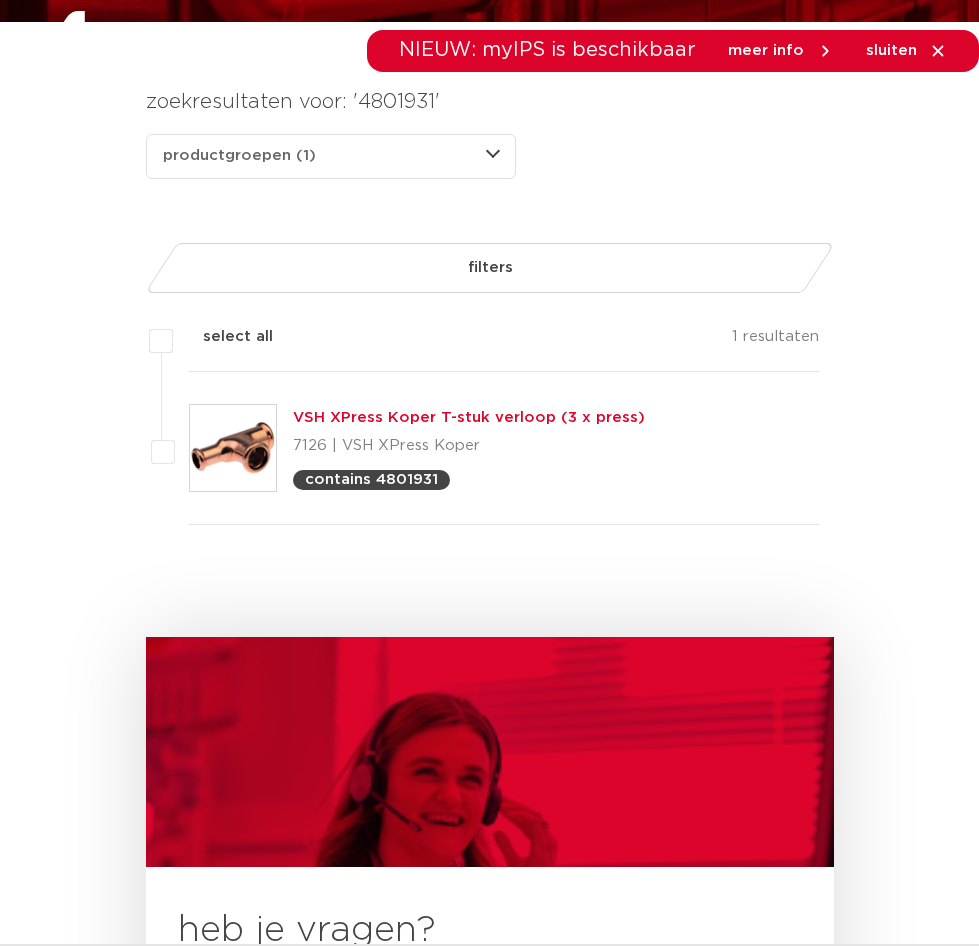 click on "4801931" at bounding box center [0, 0] 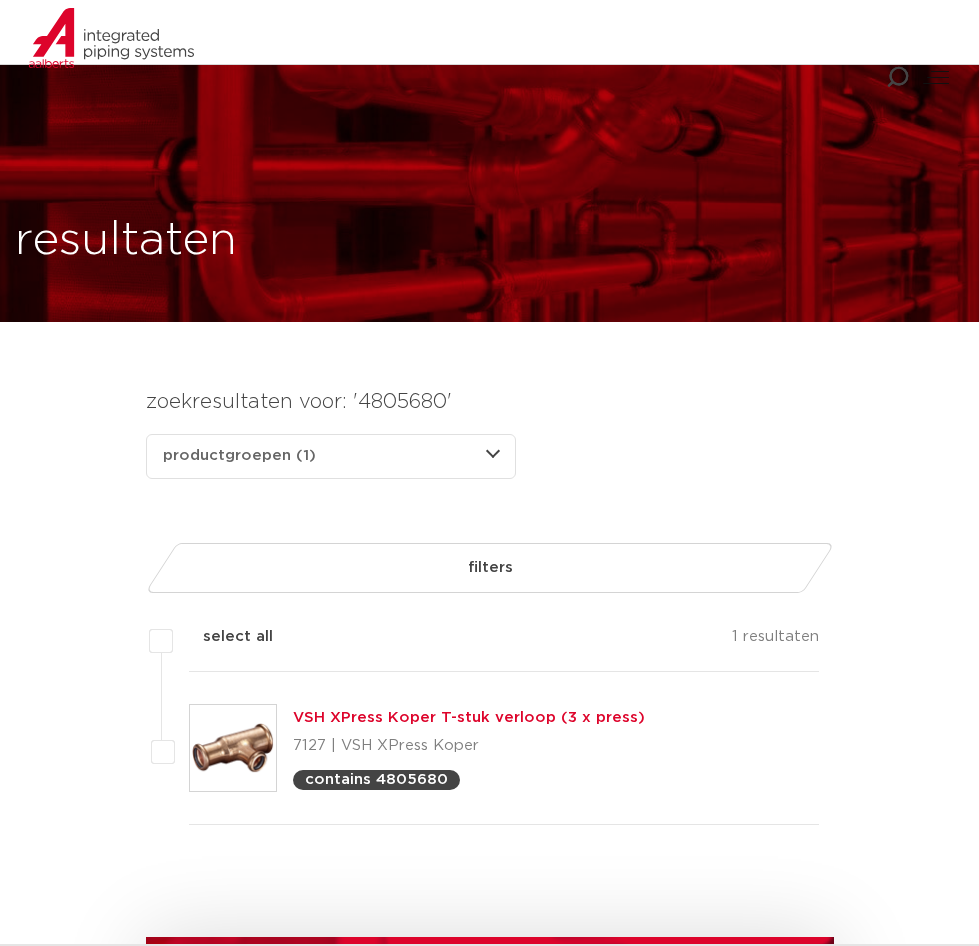 scroll, scrollTop: 300, scrollLeft: 0, axis: vertical 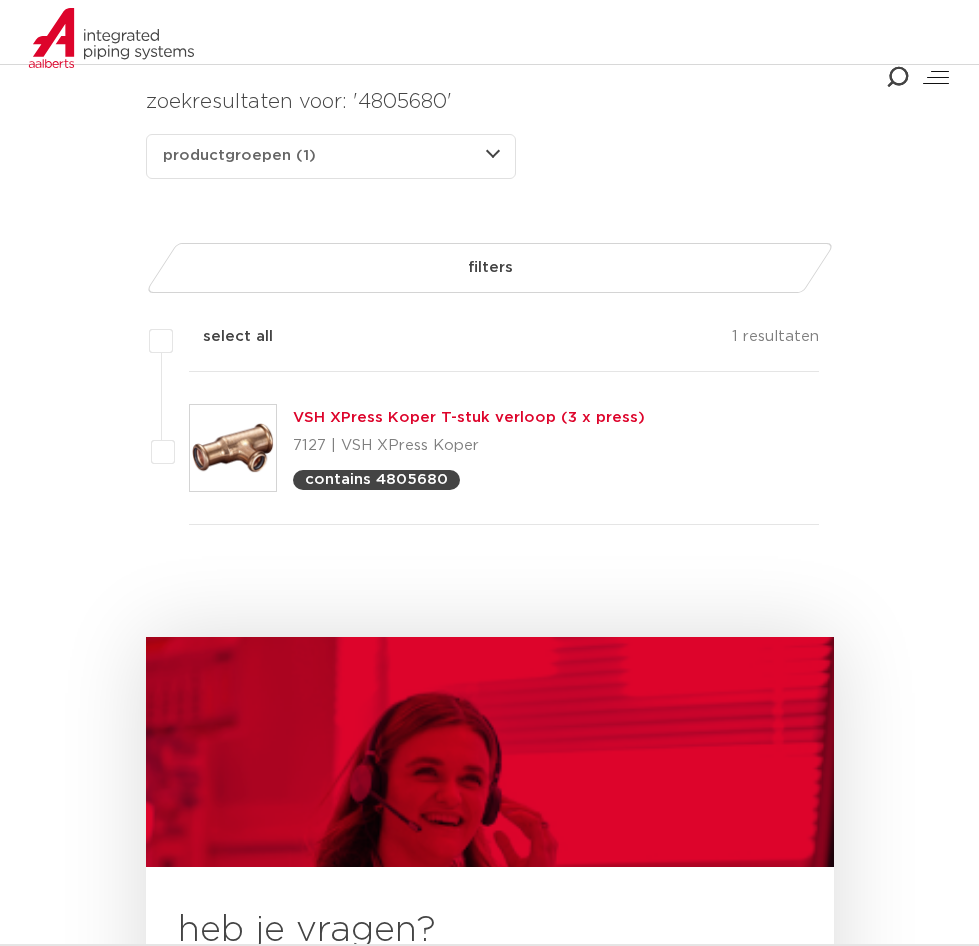 drag, startPoint x: 491, startPoint y: 401, endPoint x: 542, endPoint y: 335, distance: 83.40863 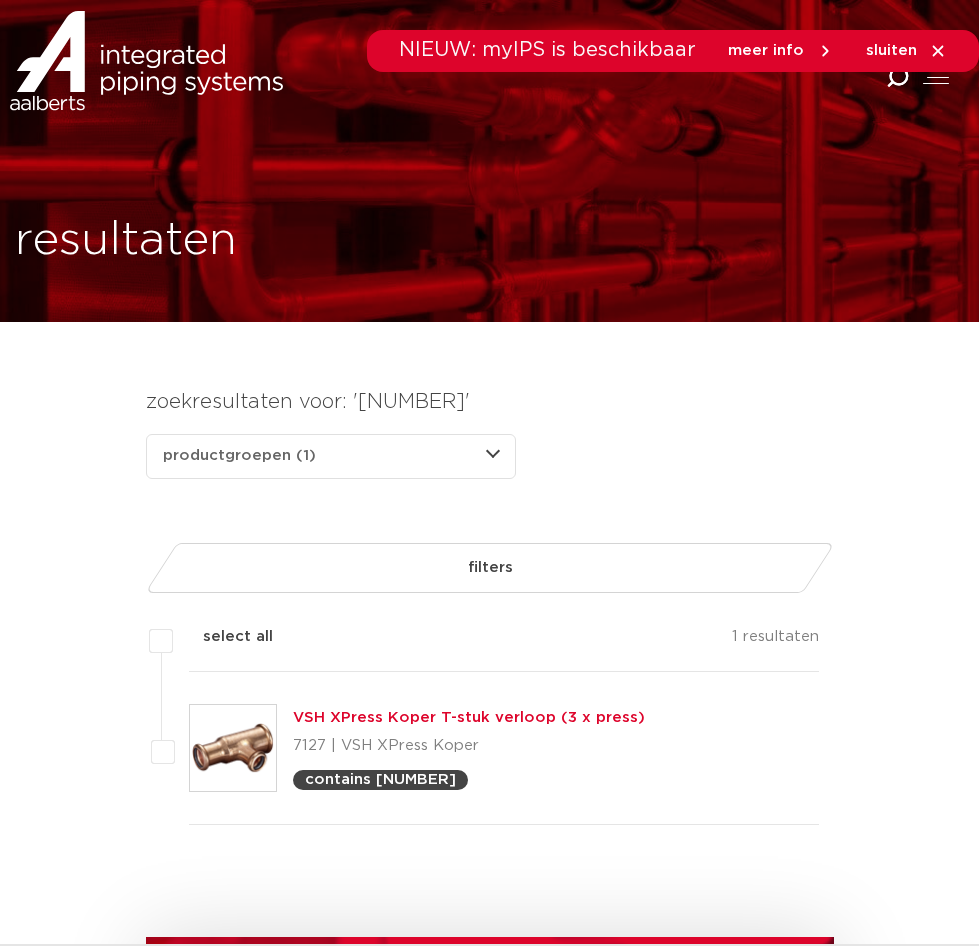 scroll, scrollTop: 300, scrollLeft: 0, axis: vertical 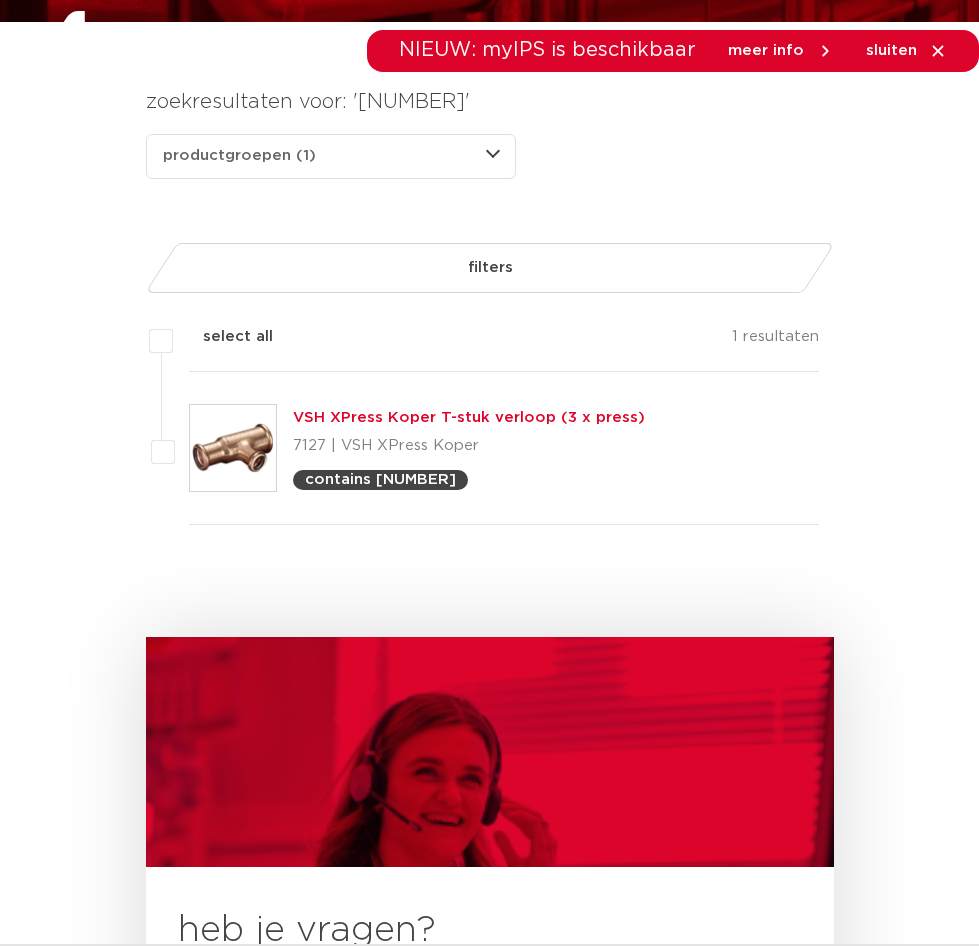 click on "4805451" at bounding box center (0, 0) 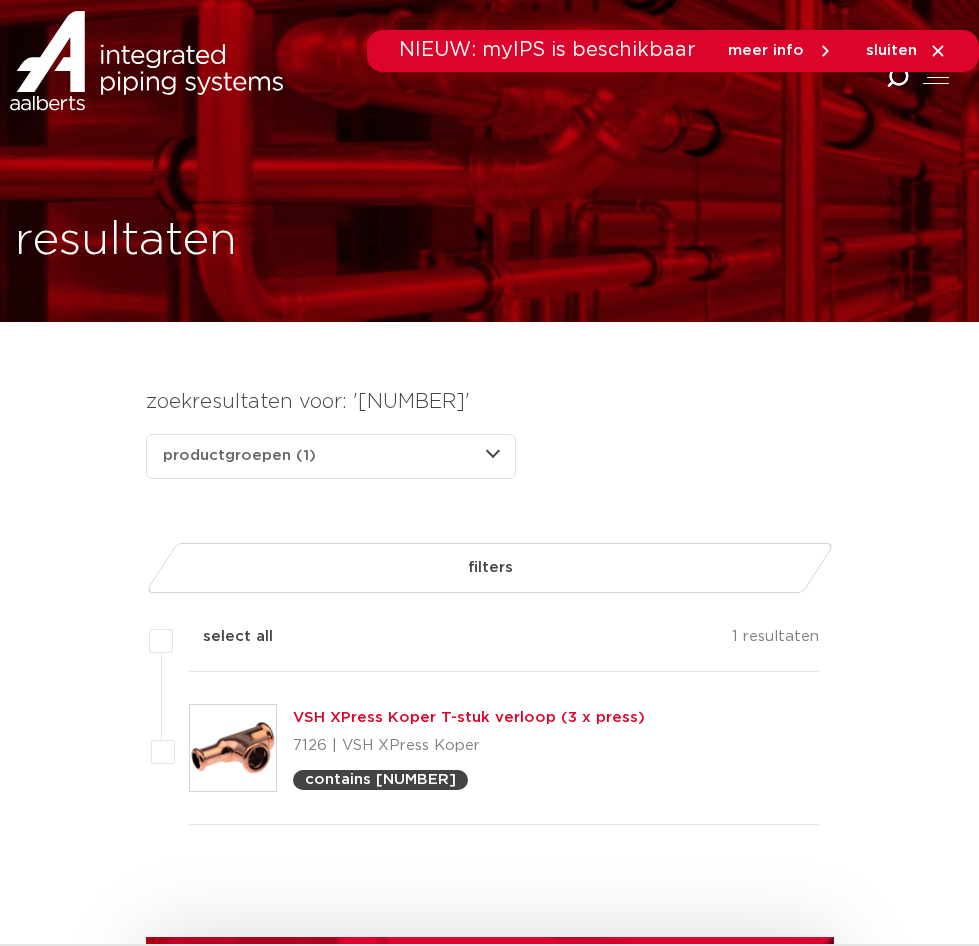 scroll, scrollTop: 300, scrollLeft: 0, axis: vertical 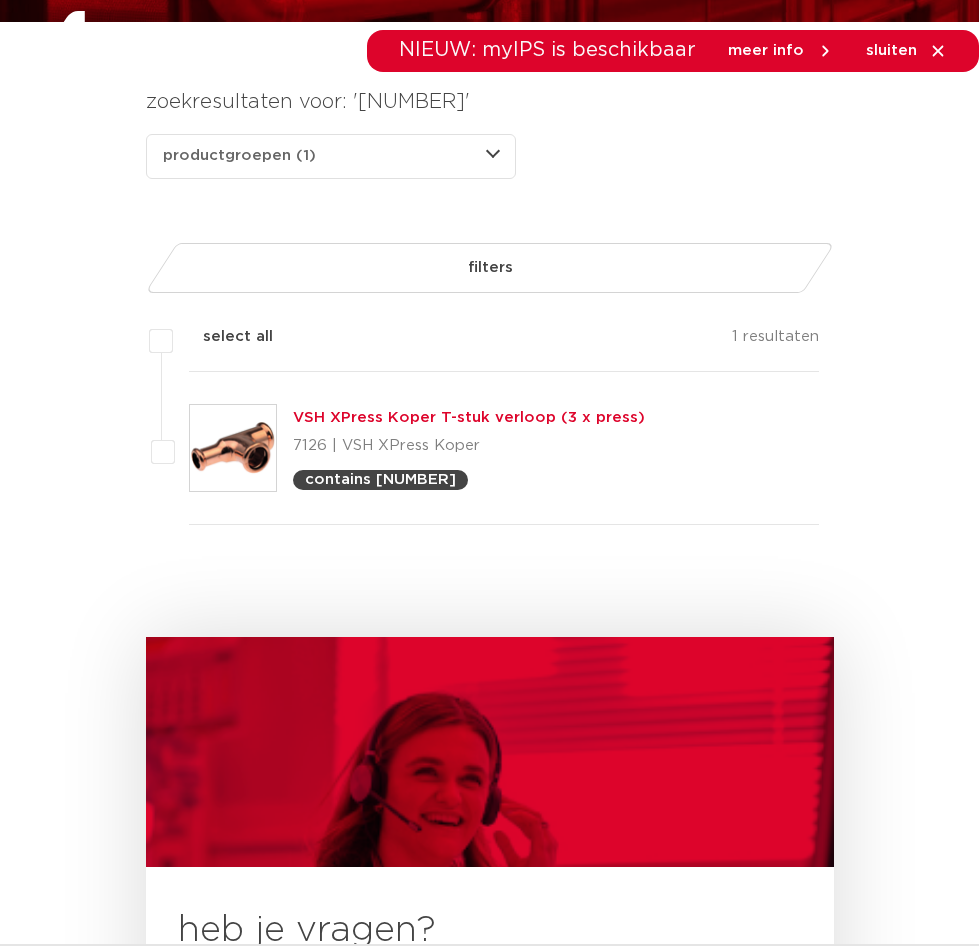 click on "4805427" at bounding box center (0, 0) 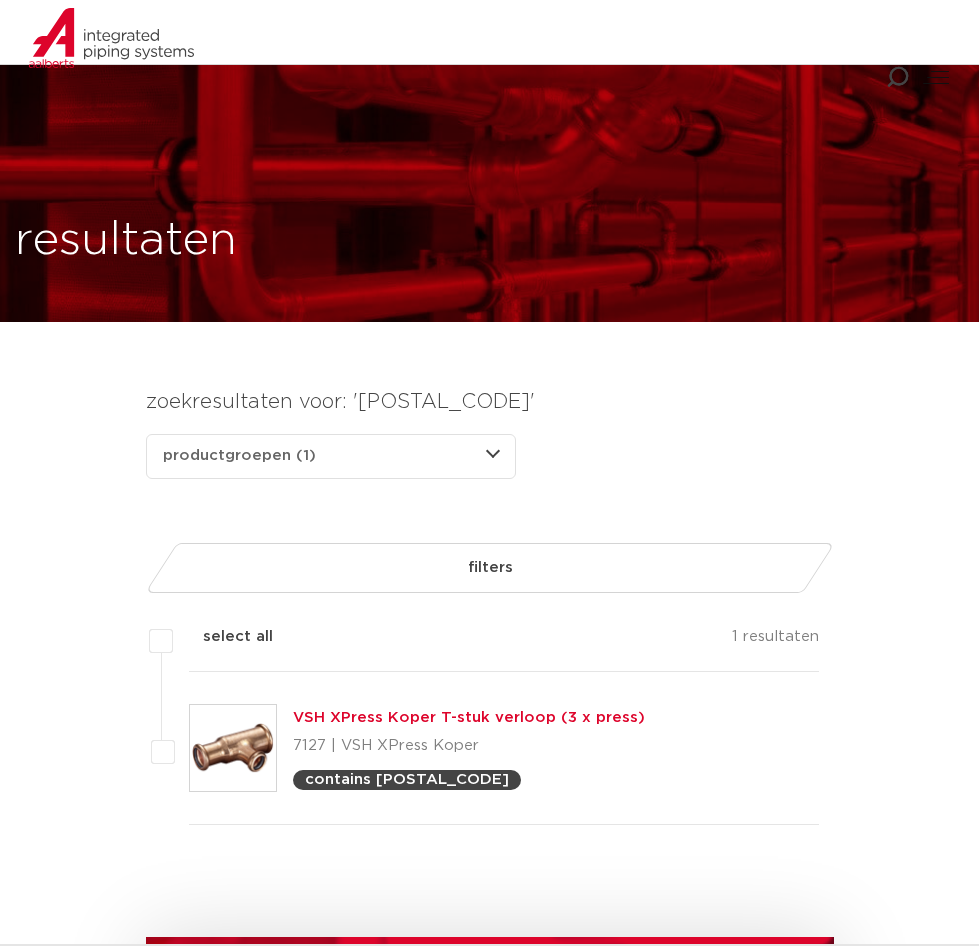 scroll, scrollTop: 300, scrollLeft: 0, axis: vertical 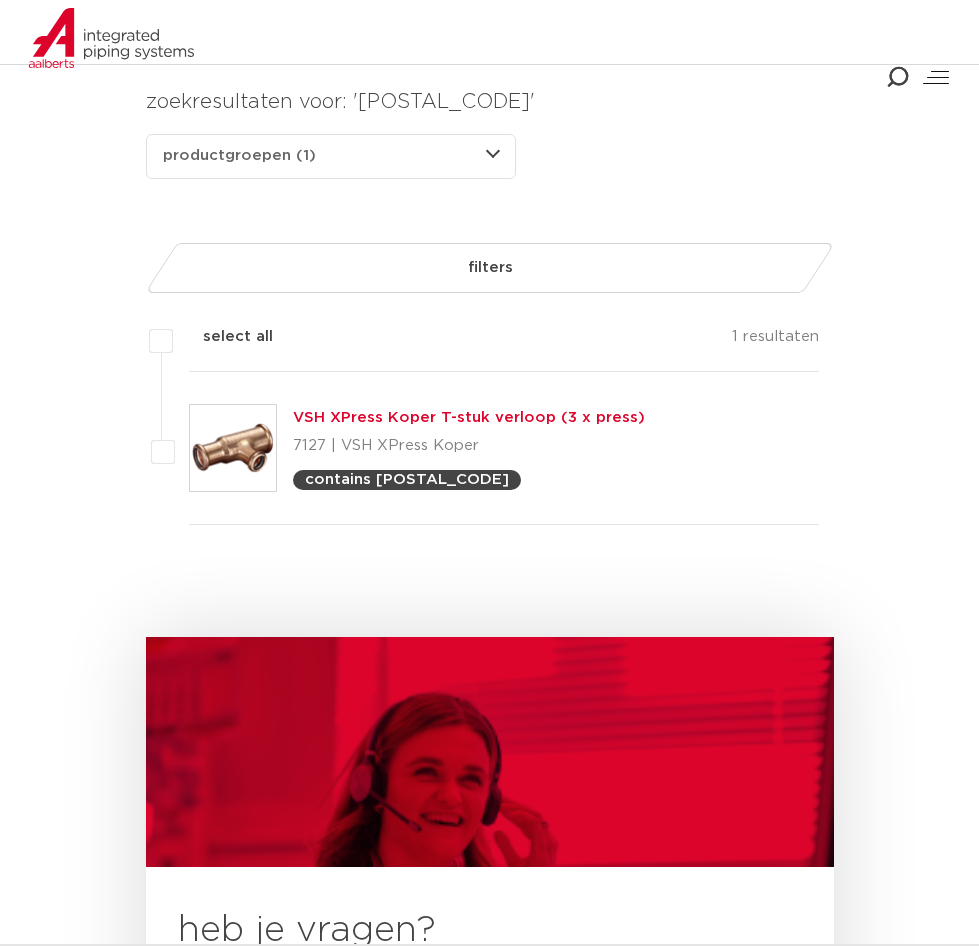 click on "4805471" at bounding box center [0, 0] 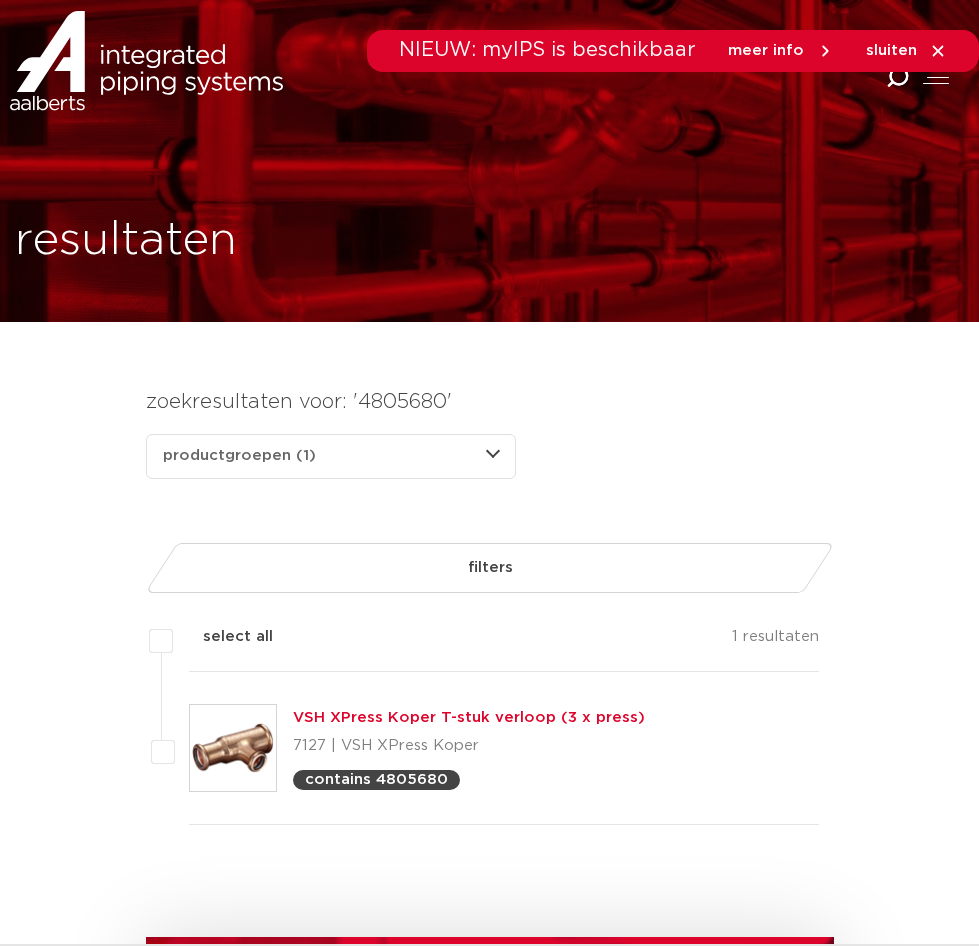scroll, scrollTop: 300, scrollLeft: 0, axis: vertical 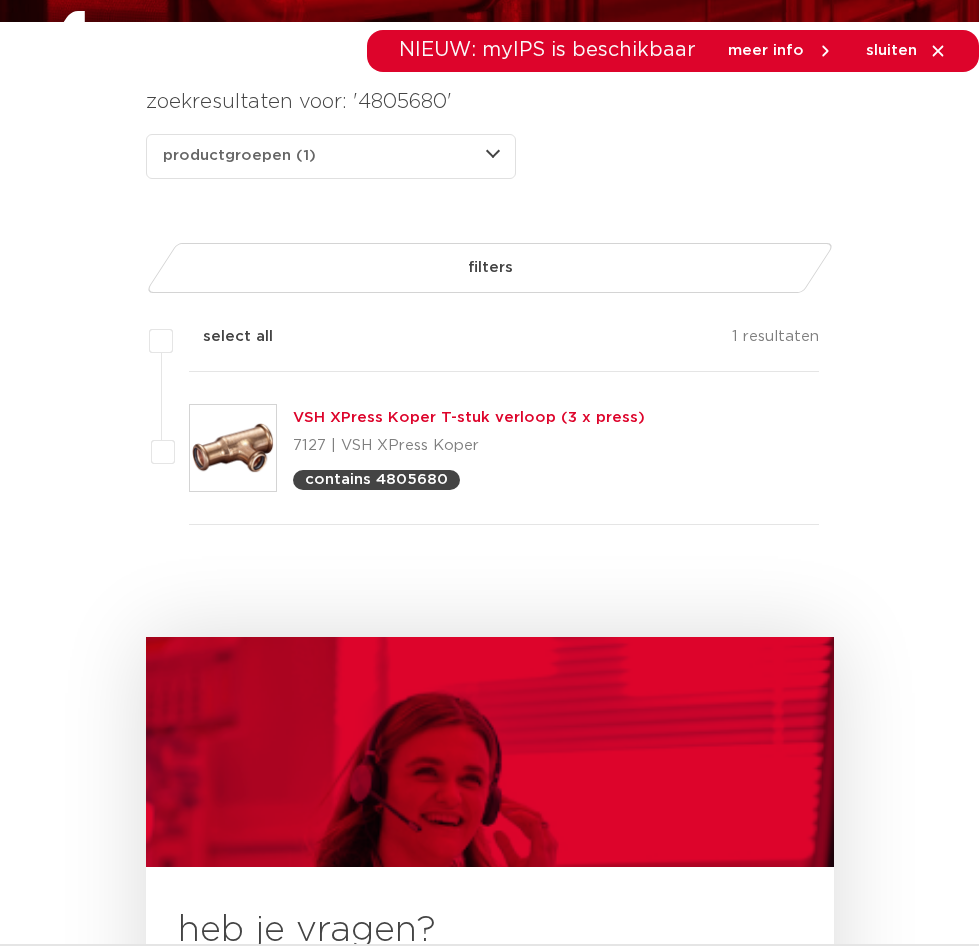 click on "4805680" at bounding box center [0, 0] 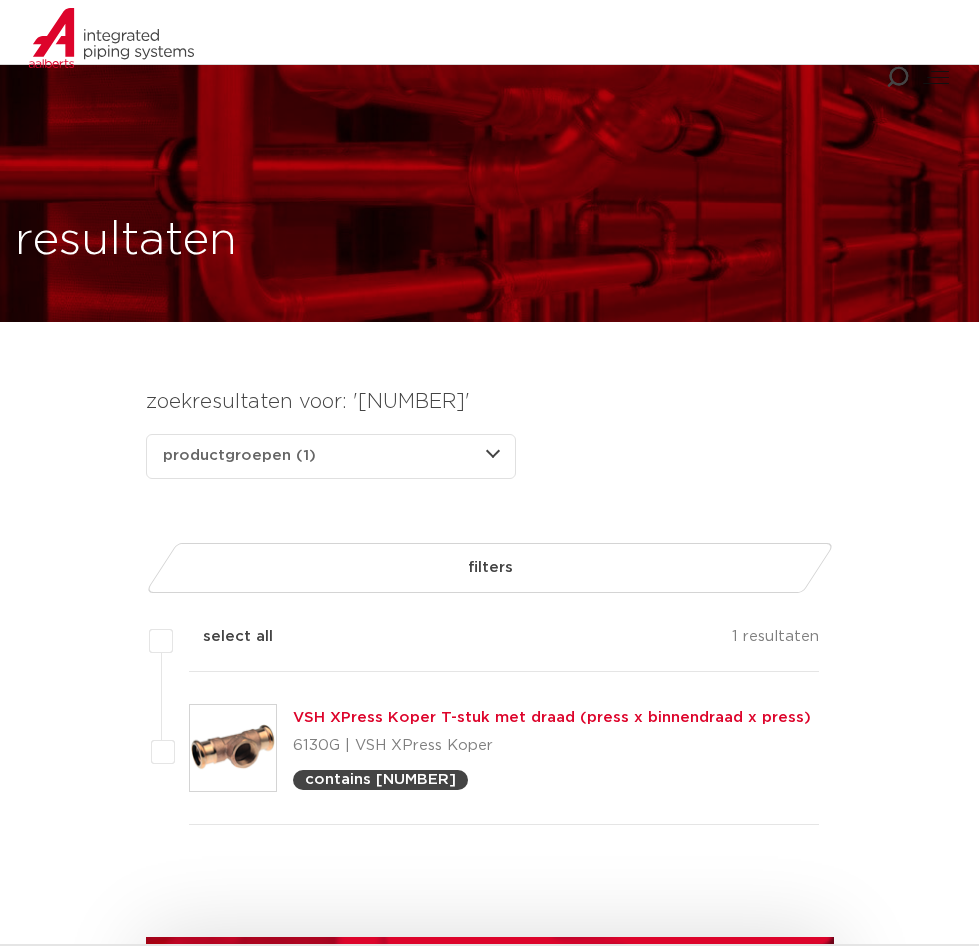 scroll, scrollTop: 300, scrollLeft: 0, axis: vertical 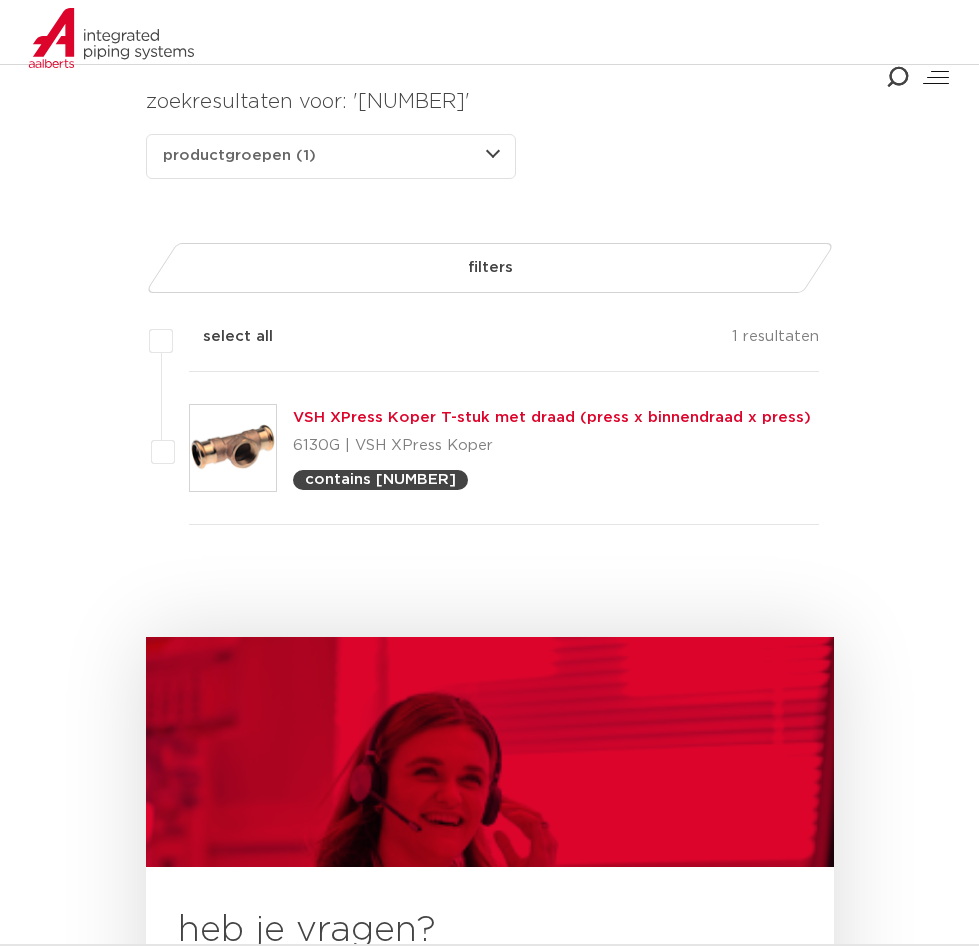 click on "4802151" at bounding box center (0, 0) 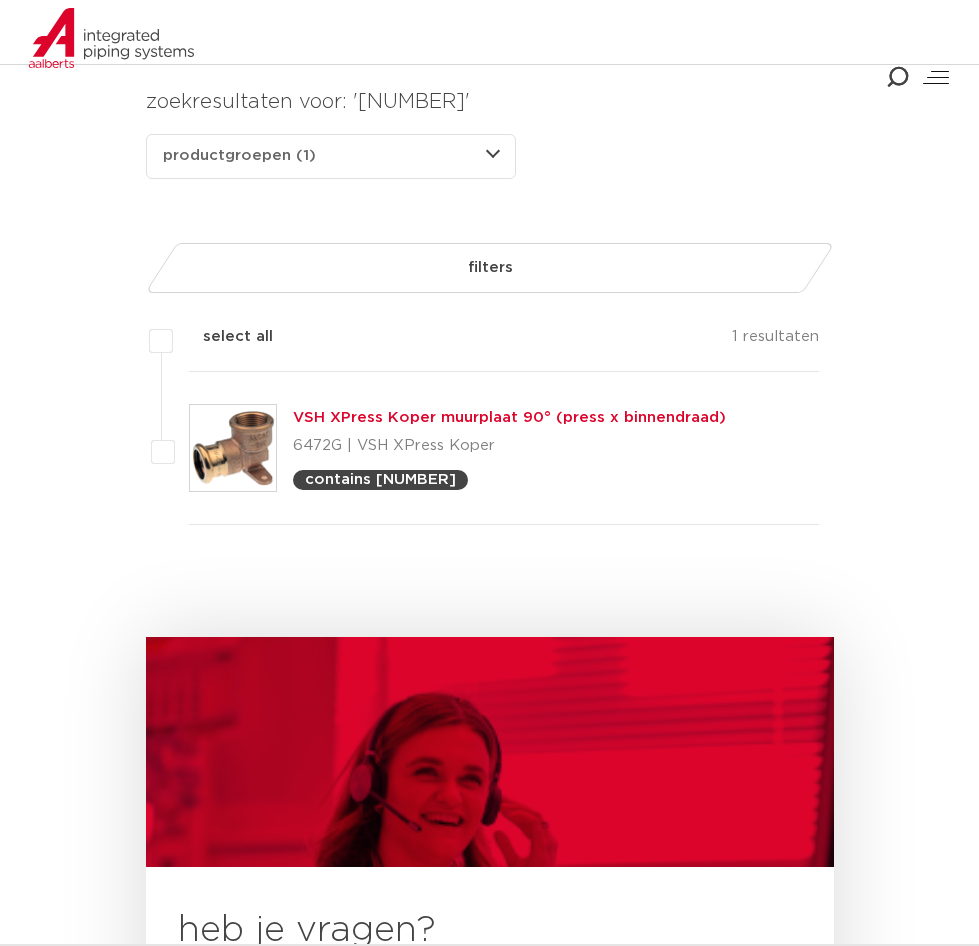 scroll, scrollTop: 0, scrollLeft: 0, axis: both 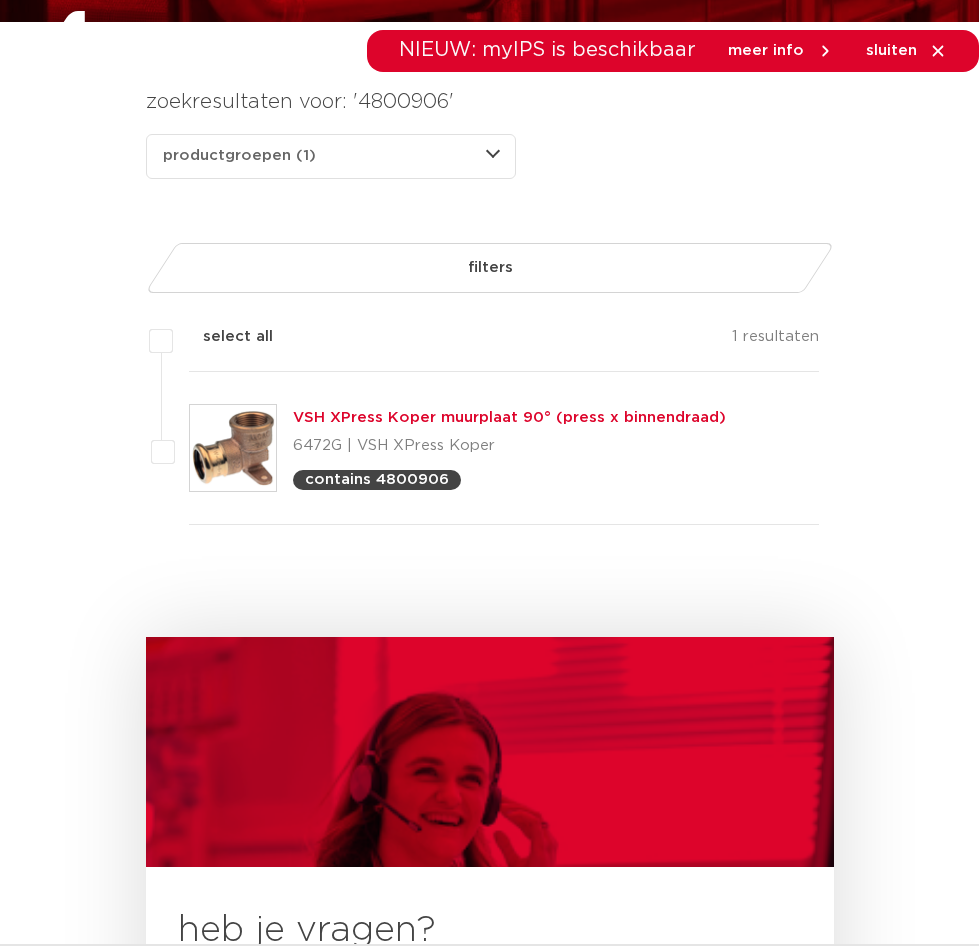 click on "4800906" at bounding box center (0, 0) 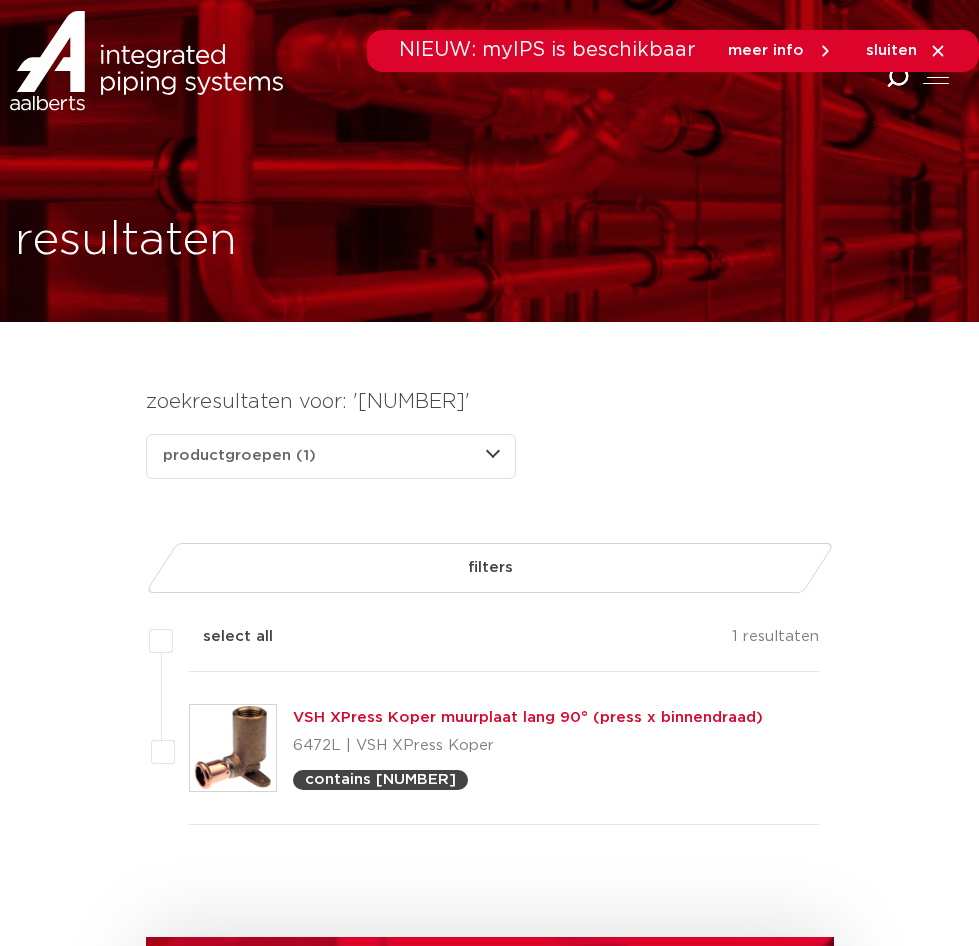 scroll, scrollTop: 0, scrollLeft: 0, axis: both 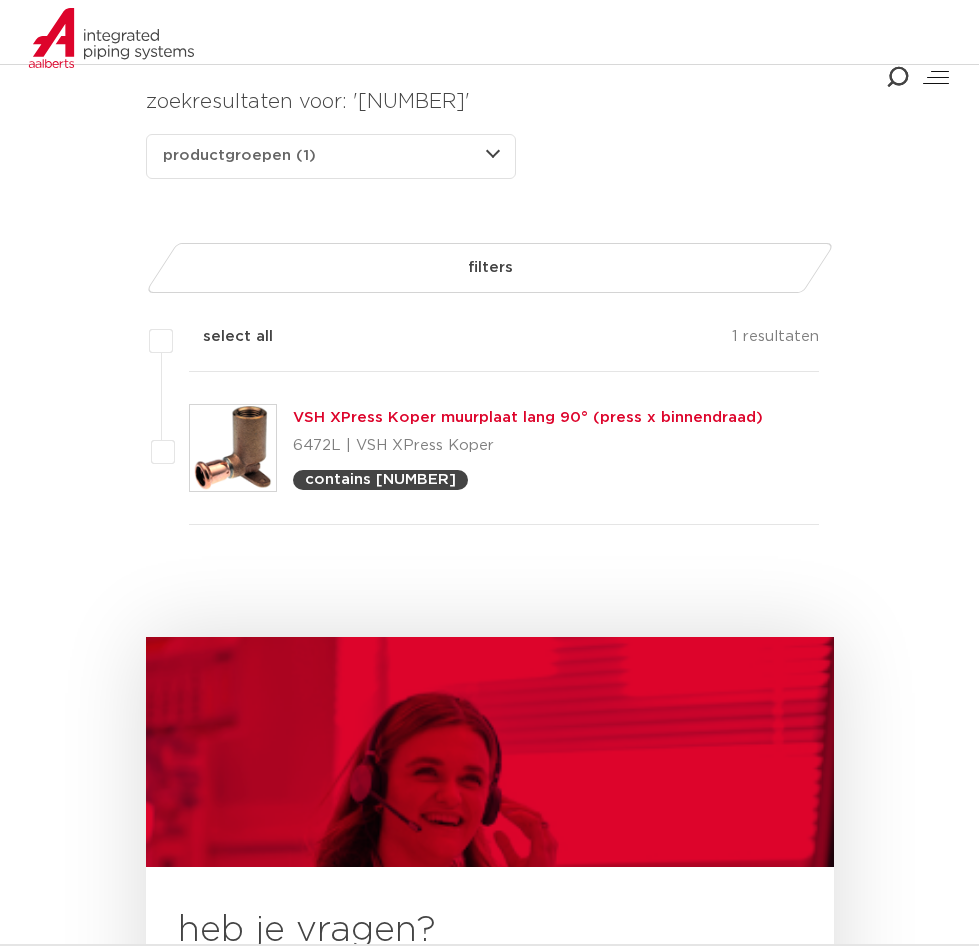 click on "4800917" at bounding box center (0, 0) 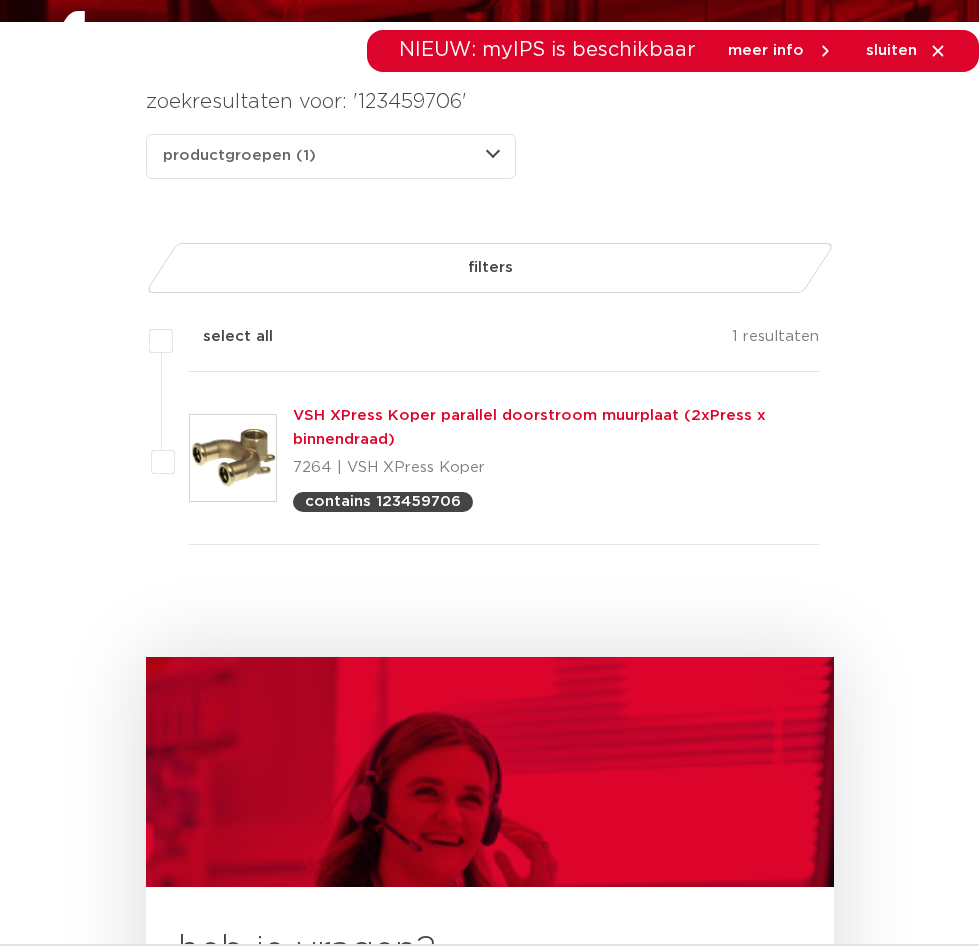 scroll, scrollTop: 300, scrollLeft: 0, axis: vertical 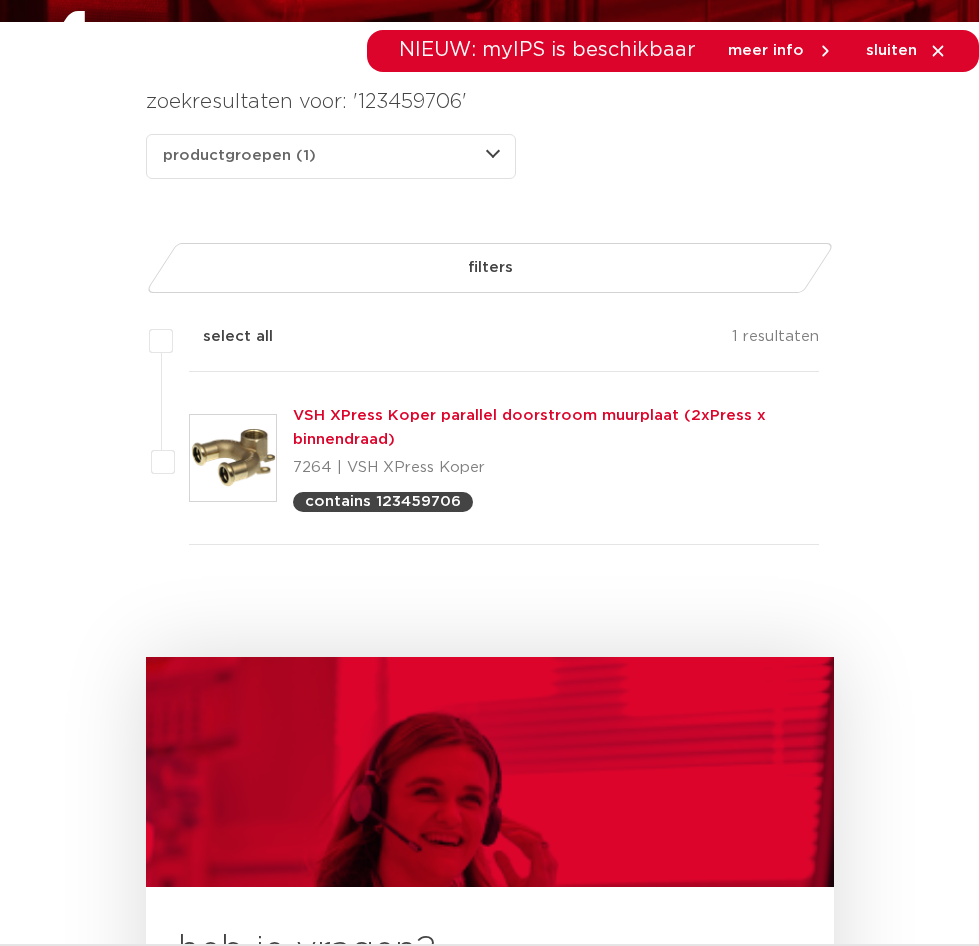 click on "zoek op naam of productnummer
123459706" at bounding box center (0, 0) 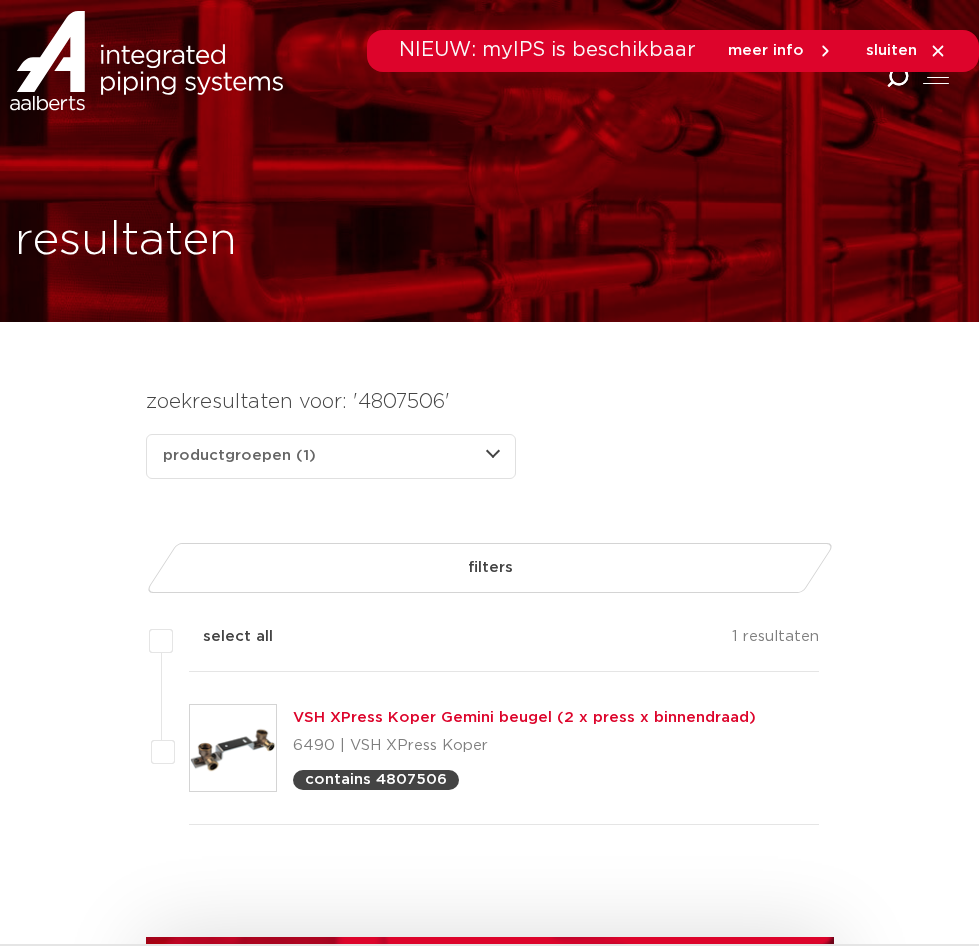 scroll, scrollTop: 300, scrollLeft: 0, axis: vertical 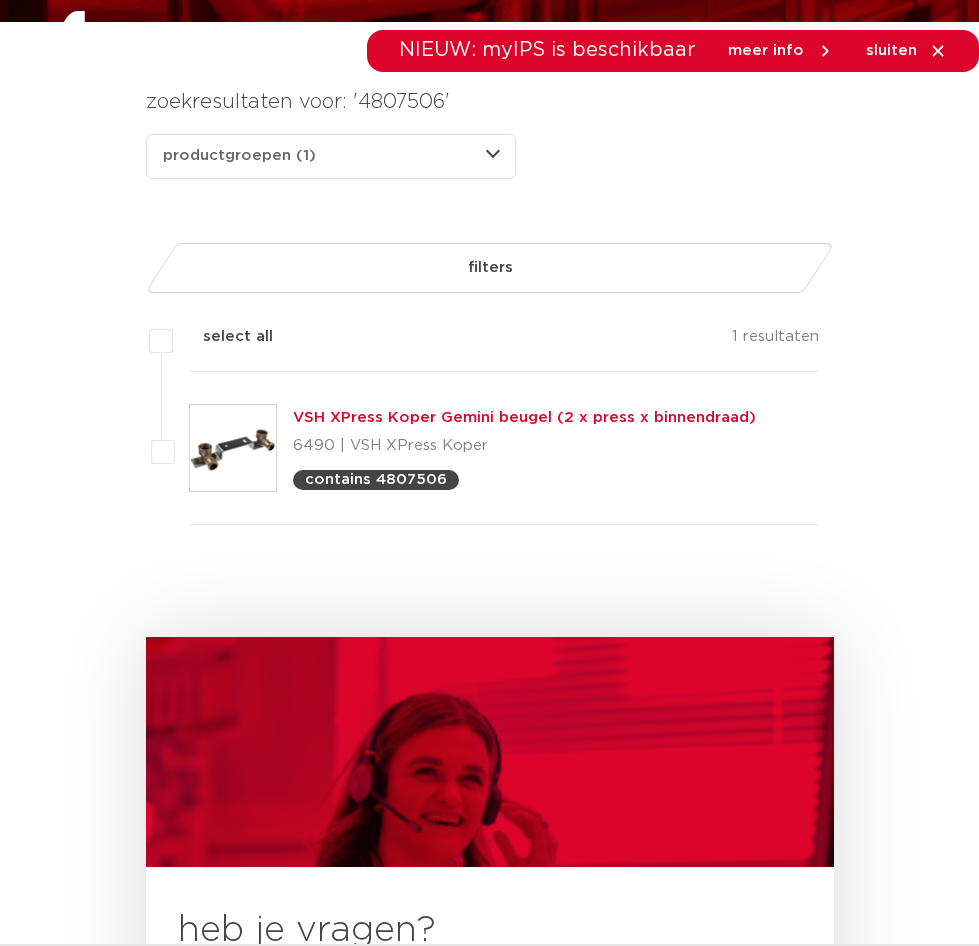 click on "4807506" at bounding box center (0, 0) 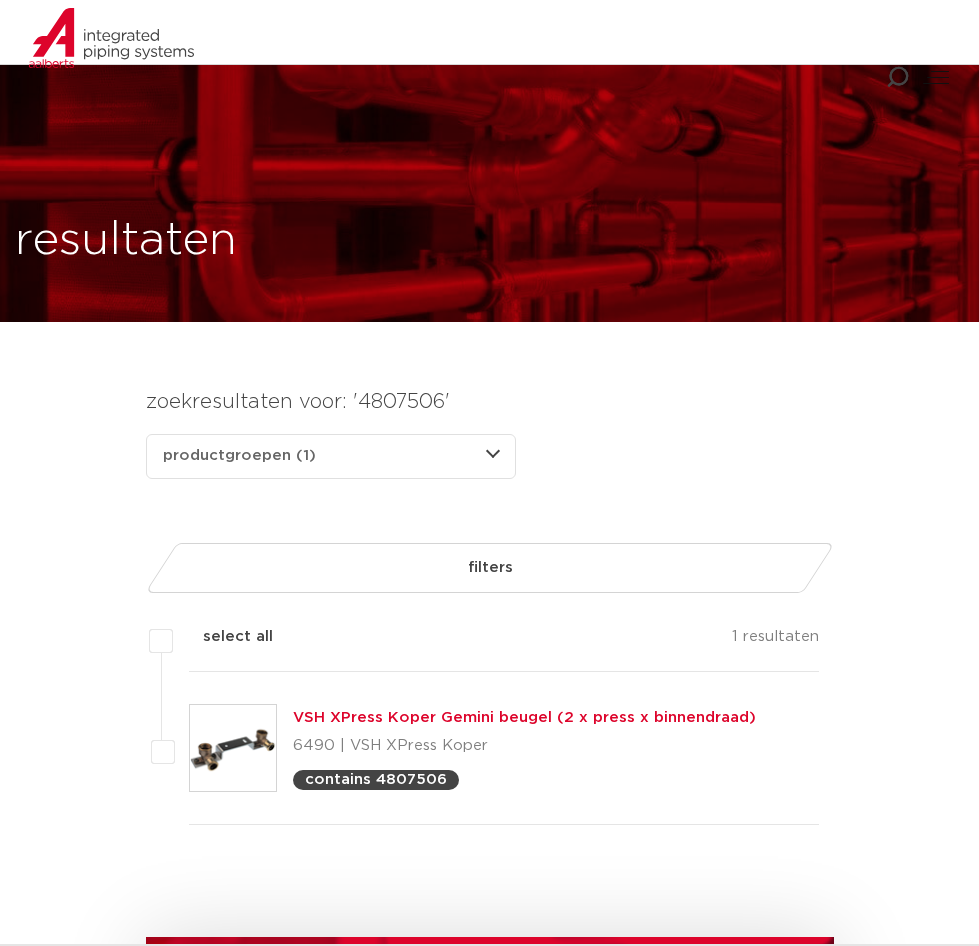 scroll, scrollTop: 300, scrollLeft: 0, axis: vertical 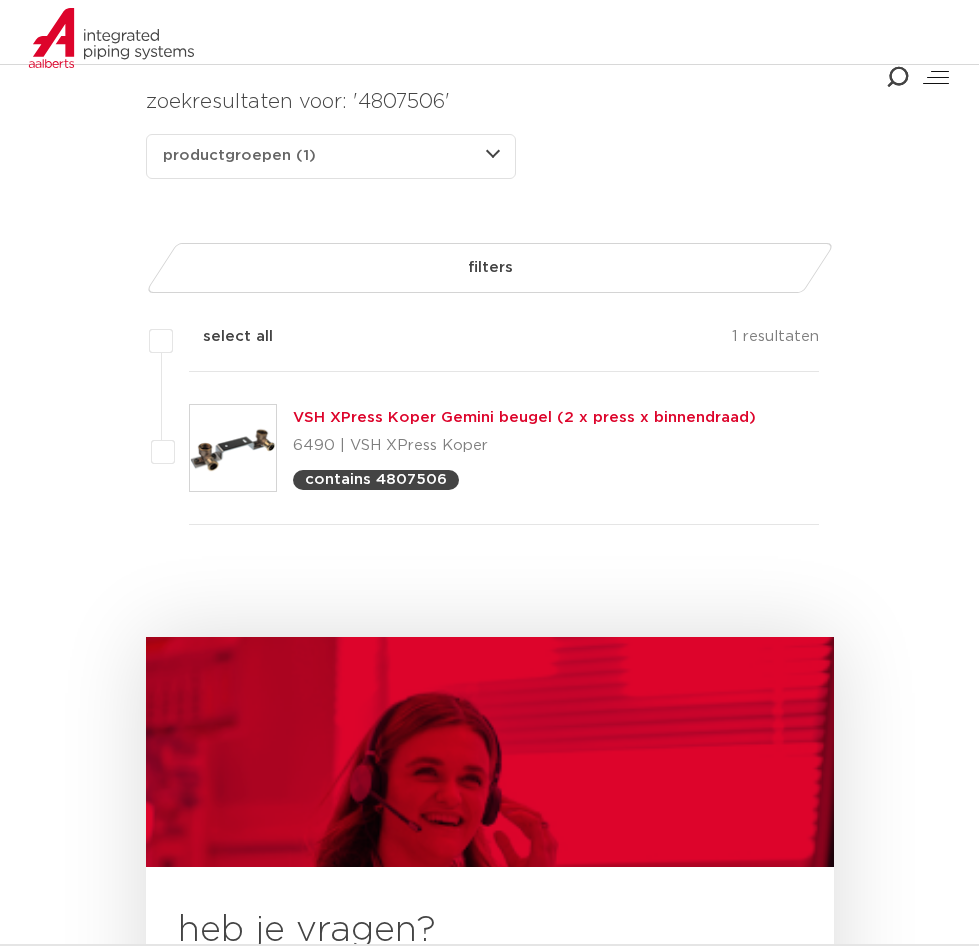 click on "4807506" at bounding box center [0, 0] 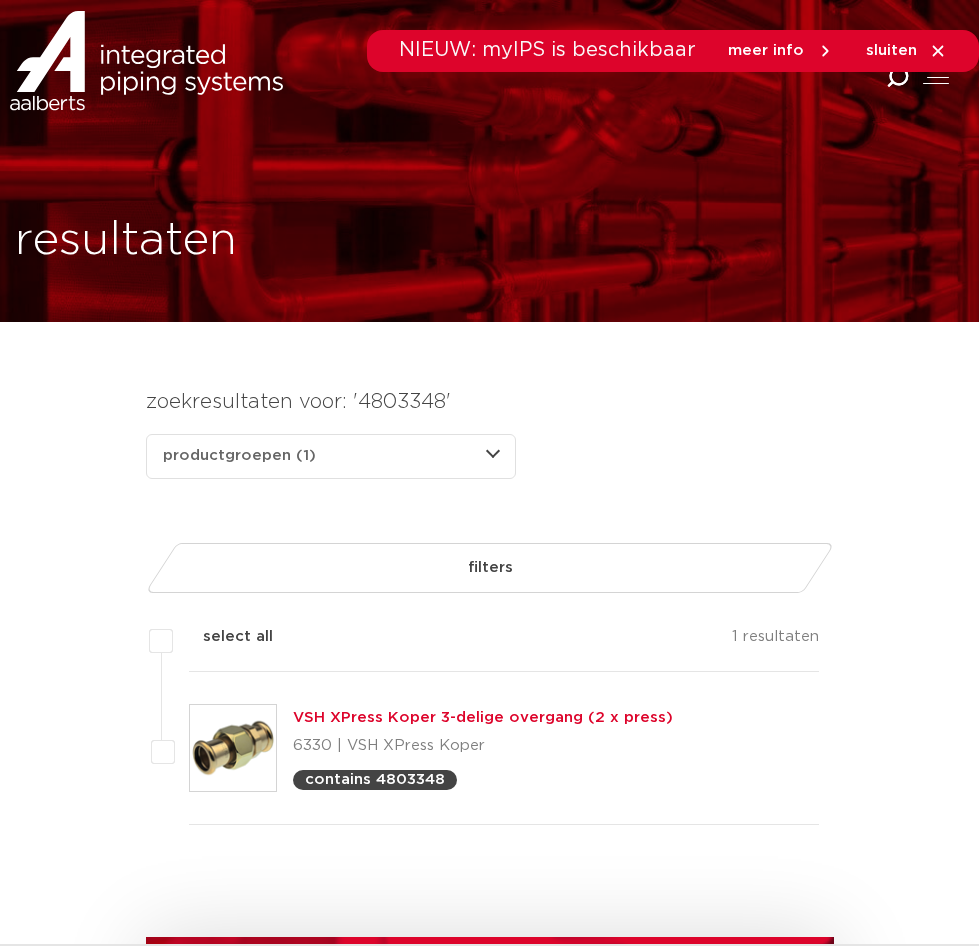 scroll, scrollTop: 300, scrollLeft: 0, axis: vertical 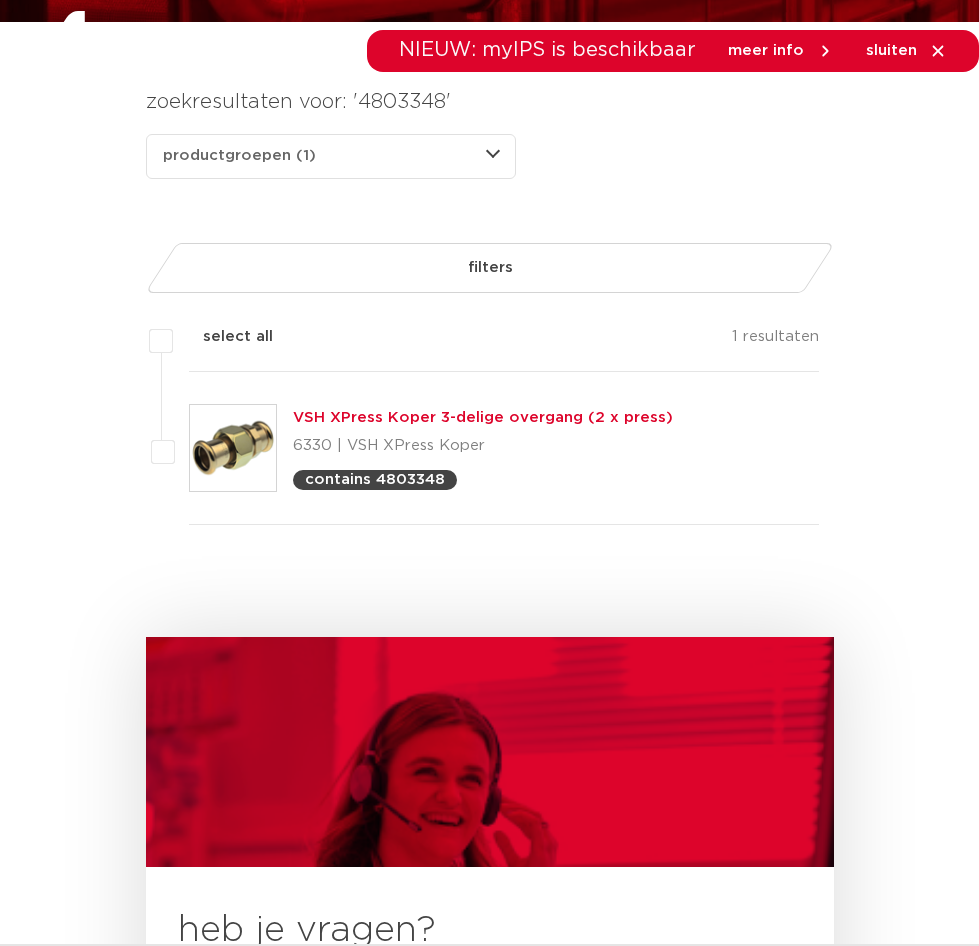 click on "4803348" at bounding box center [0, 0] 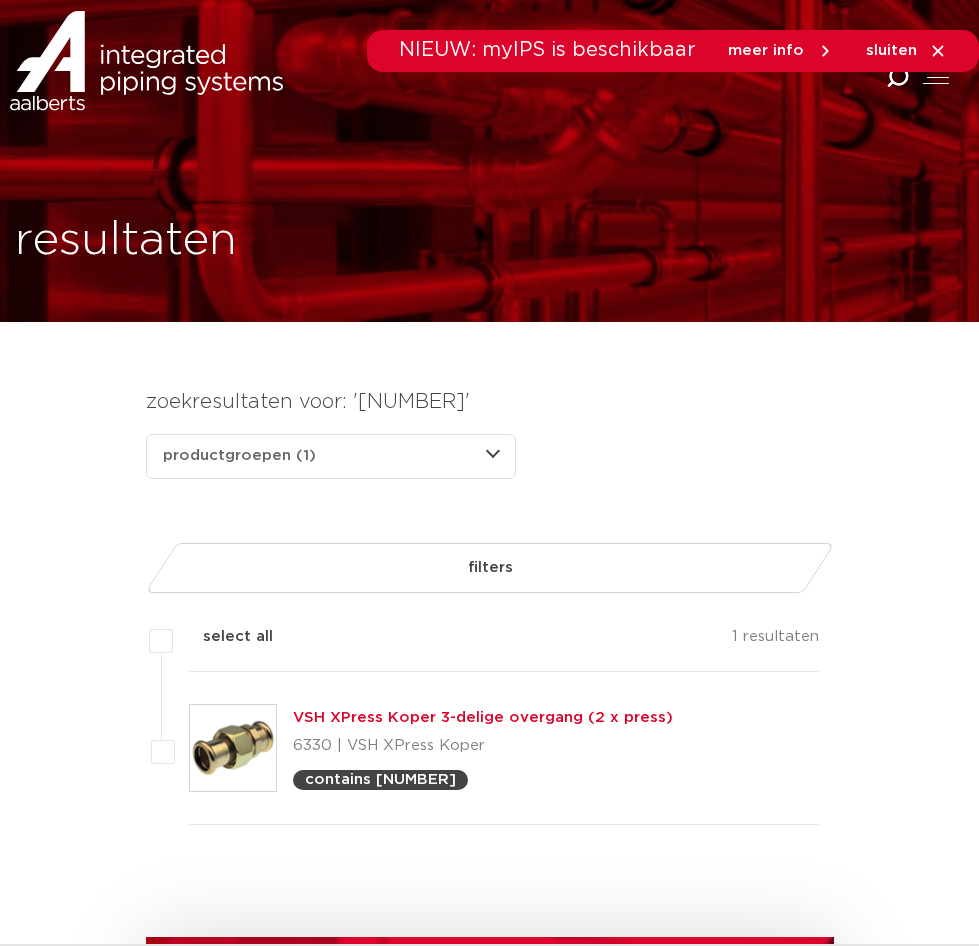 scroll, scrollTop: 300, scrollLeft: 0, axis: vertical 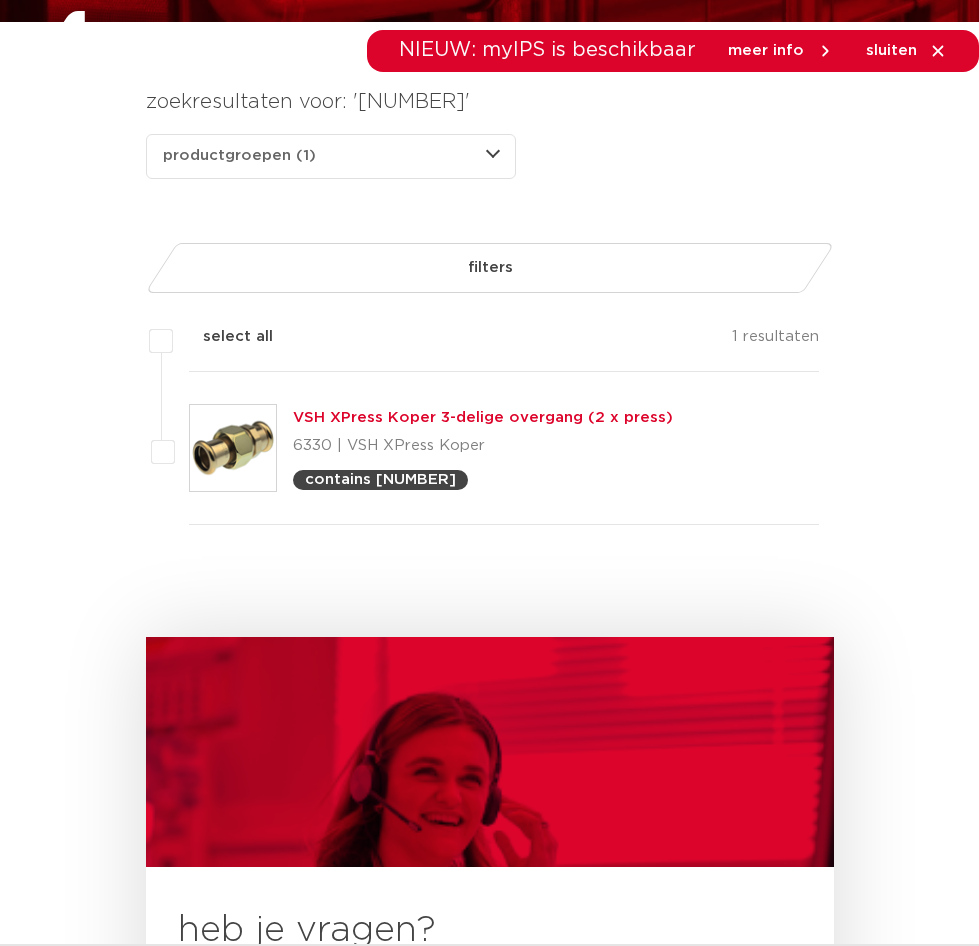 click on "zoek op naam of productnummer
[NUMBER]" at bounding box center [0, 0] 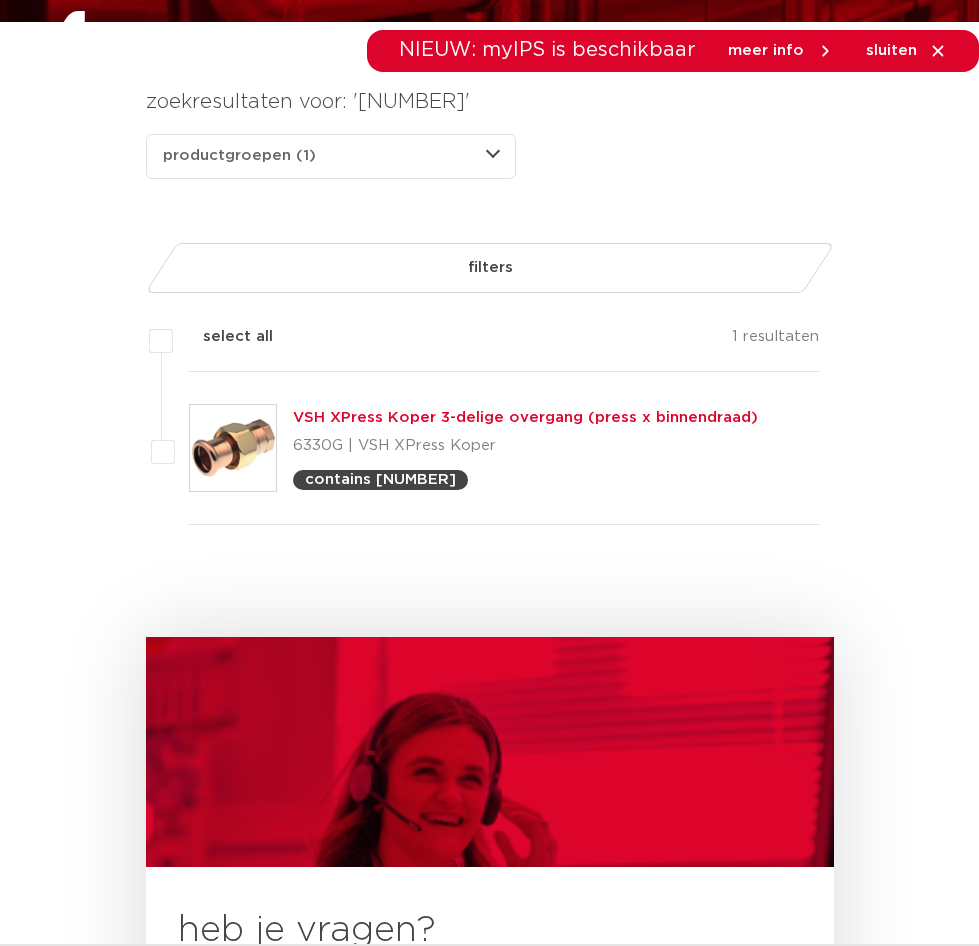 scroll, scrollTop: 300, scrollLeft: 0, axis: vertical 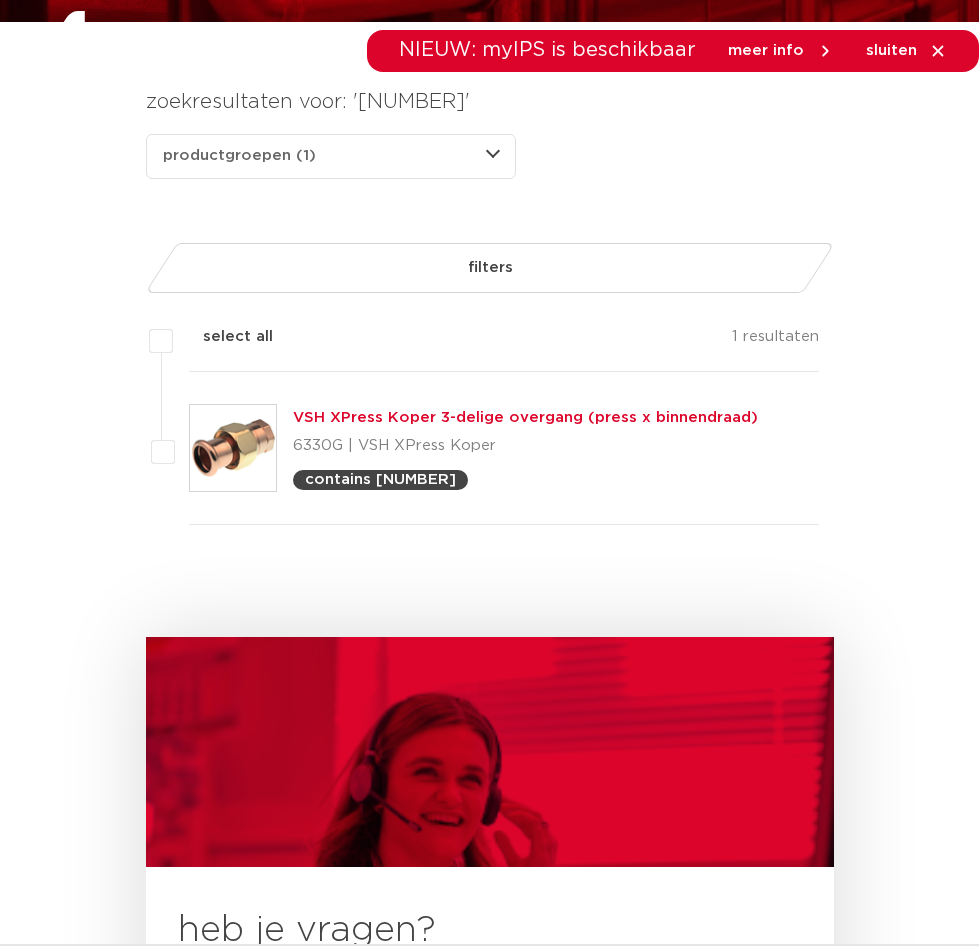 click on "4802721" at bounding box center (0, 0) 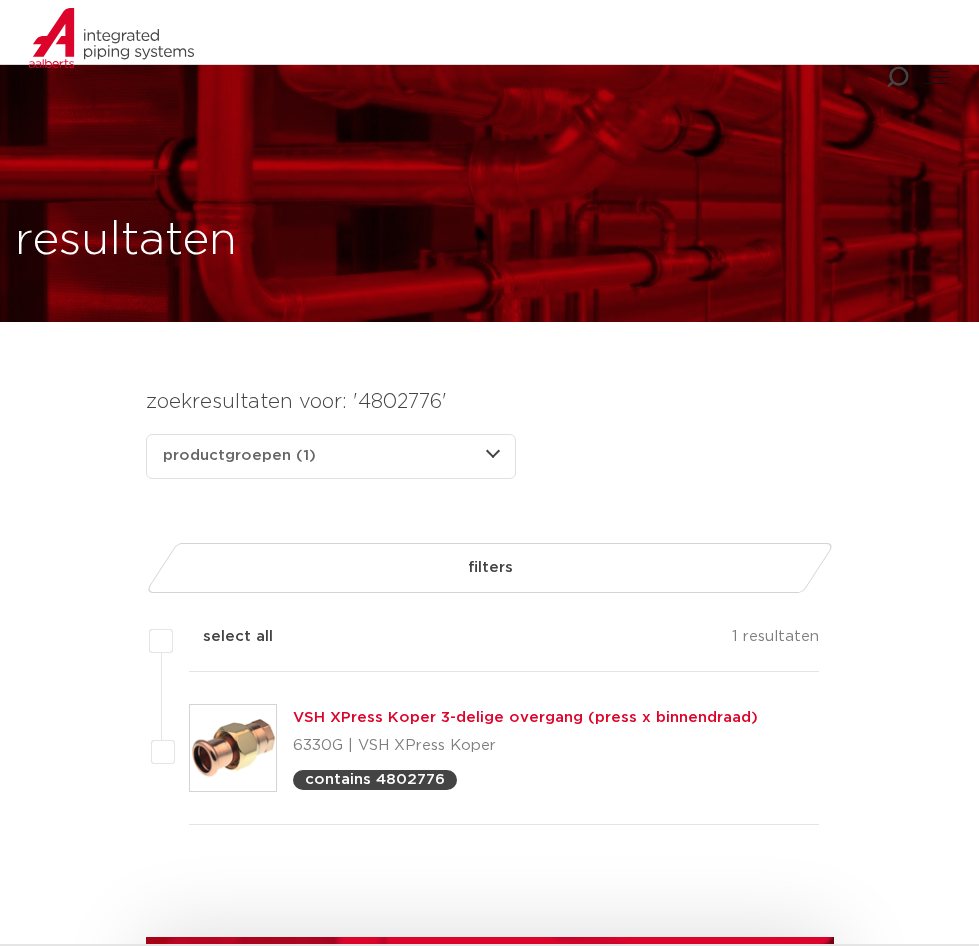 scroll, scrollTop: 300, scrollLeft: 0, axis: vertical 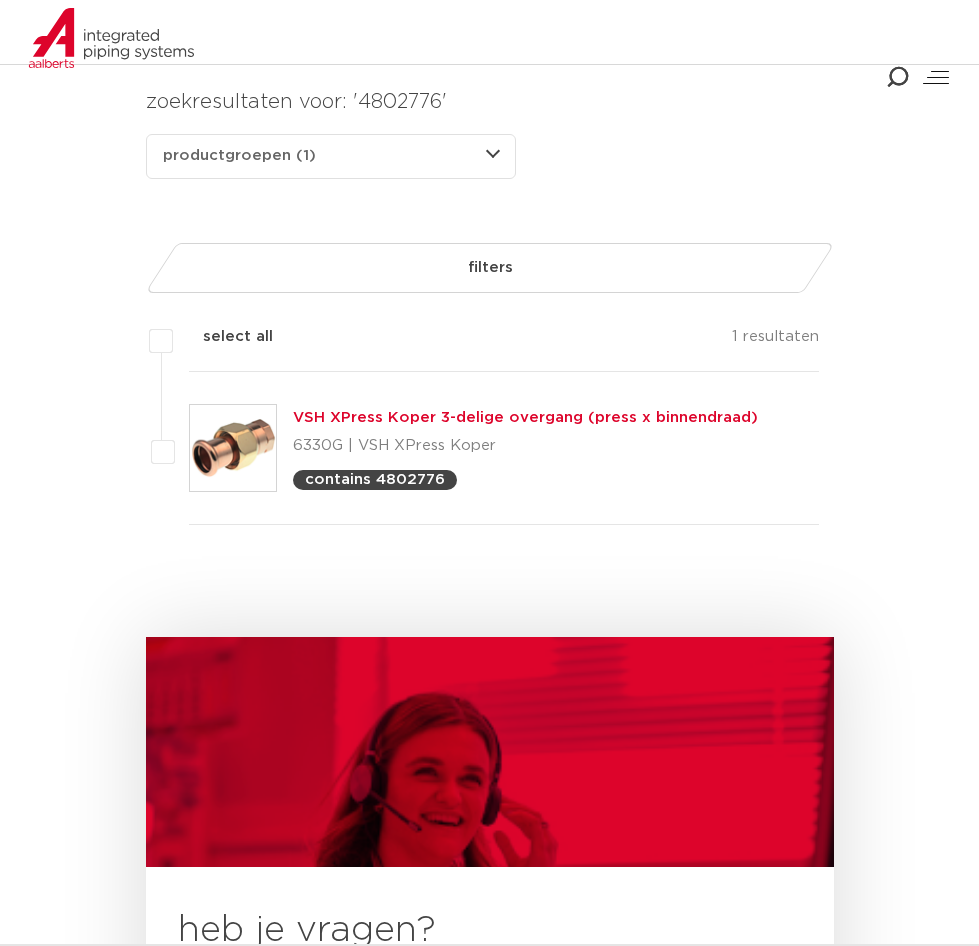 click on "zoek op naam of productnummer
4802776" at bounding box center (0, 0) 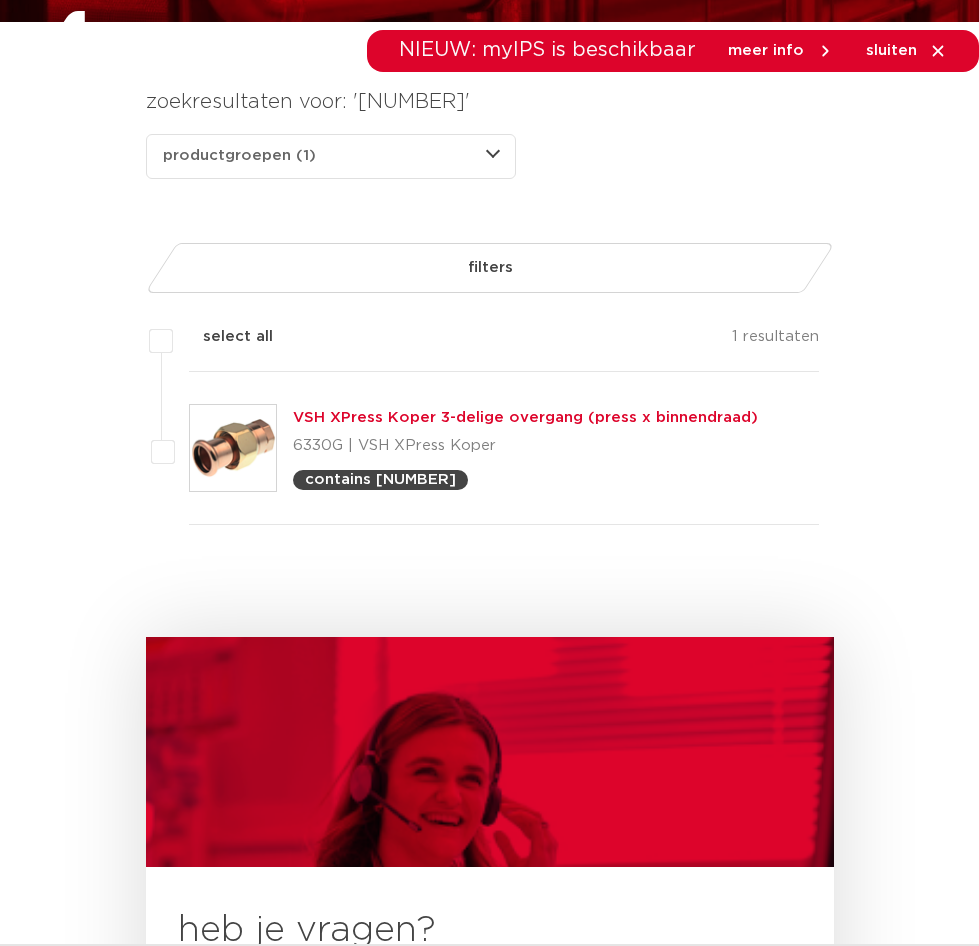 scroll, scrollTop: 0, scrollLeft: 0, axis: both 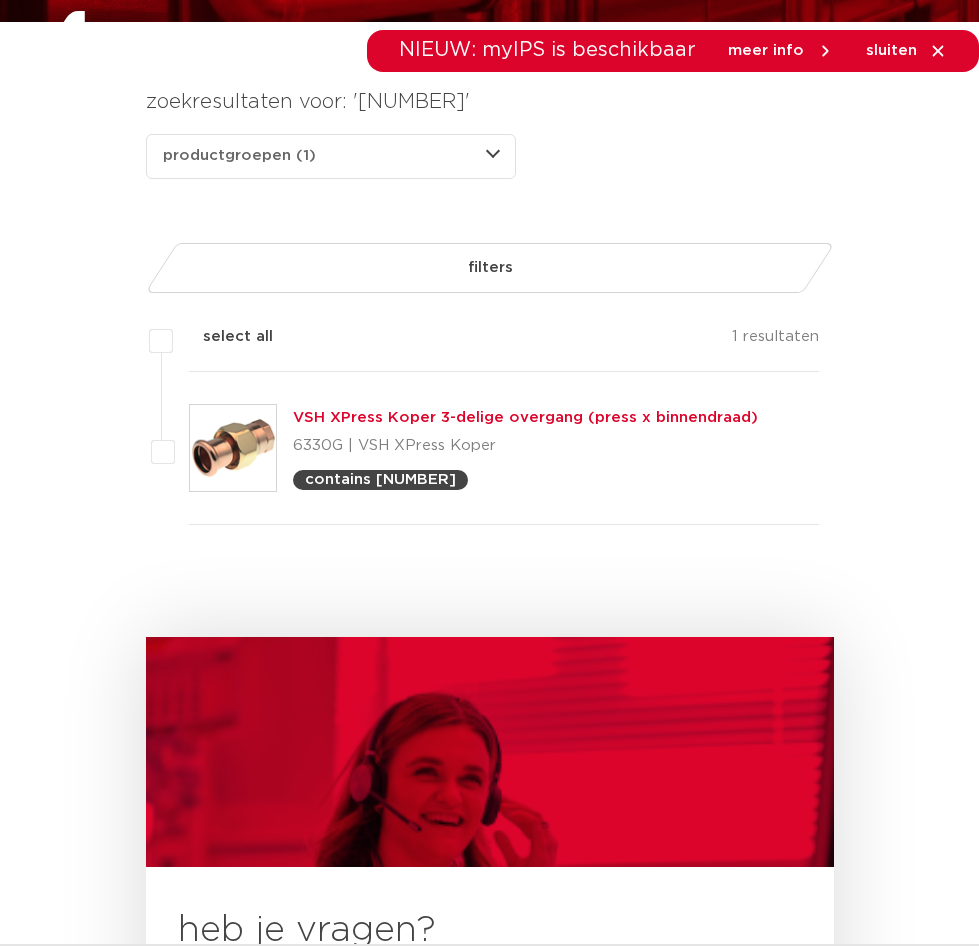 click on "4802787" at bounding box center (0, 0) 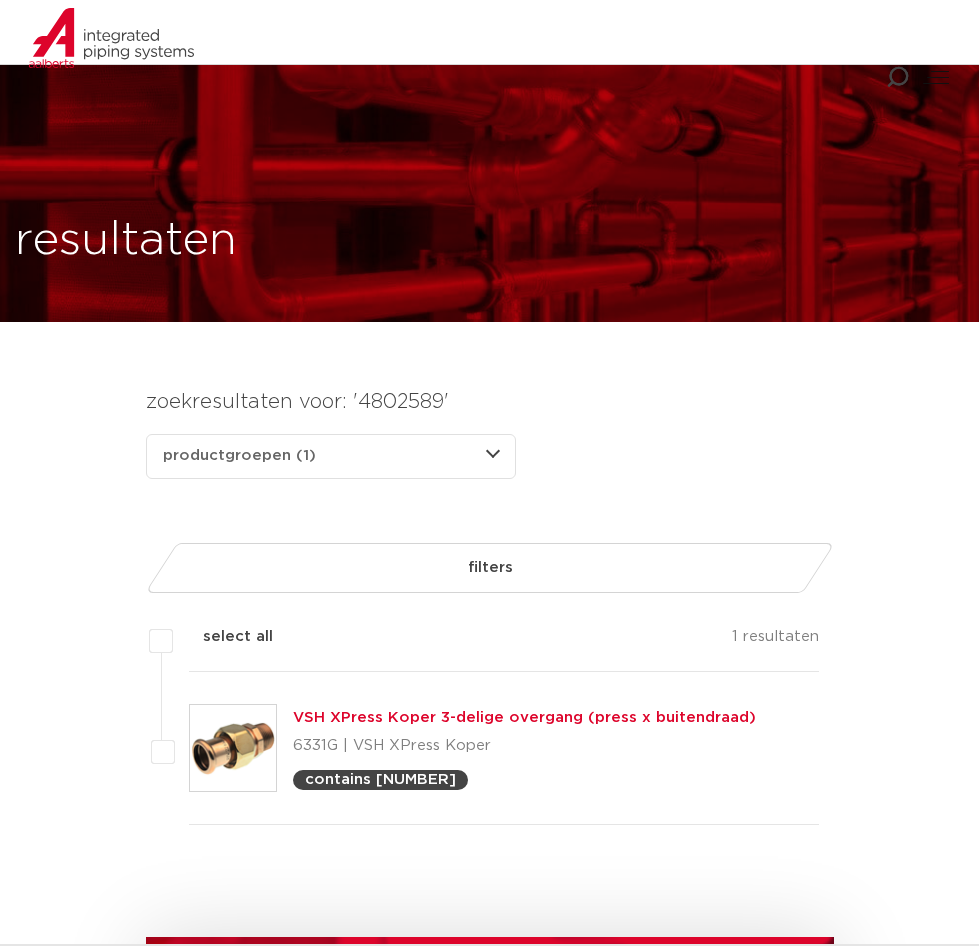scroll, scrollTop: 300, scrollLeft: 0, axis: vertical 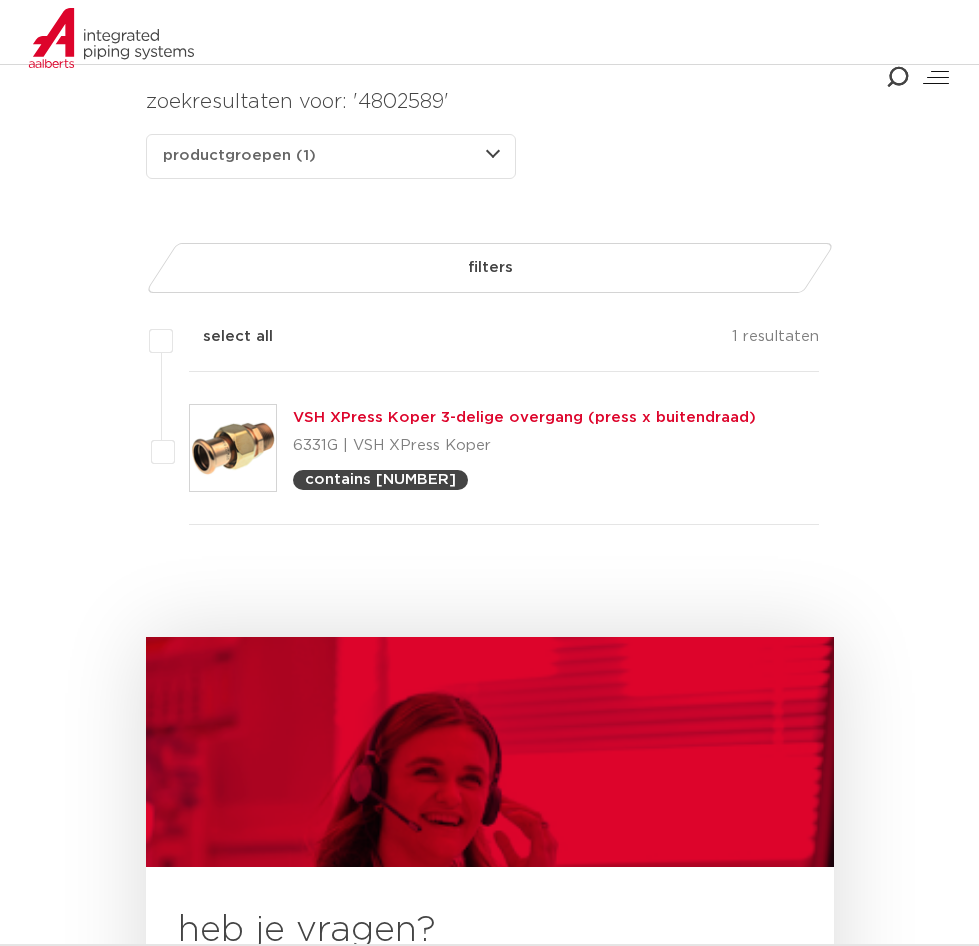 click on "4802589" at bounding box center (0, 0) 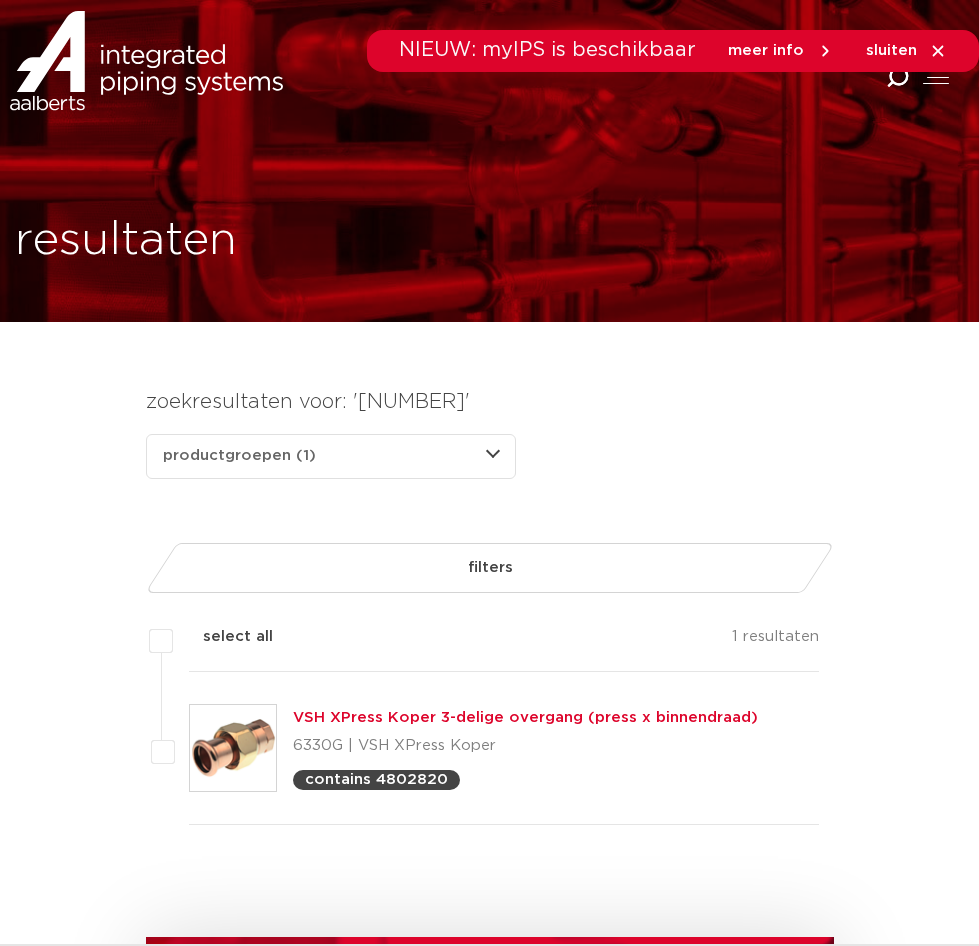 scroll, scrollTop: 300, scrollLeft: 0, axis: vertical 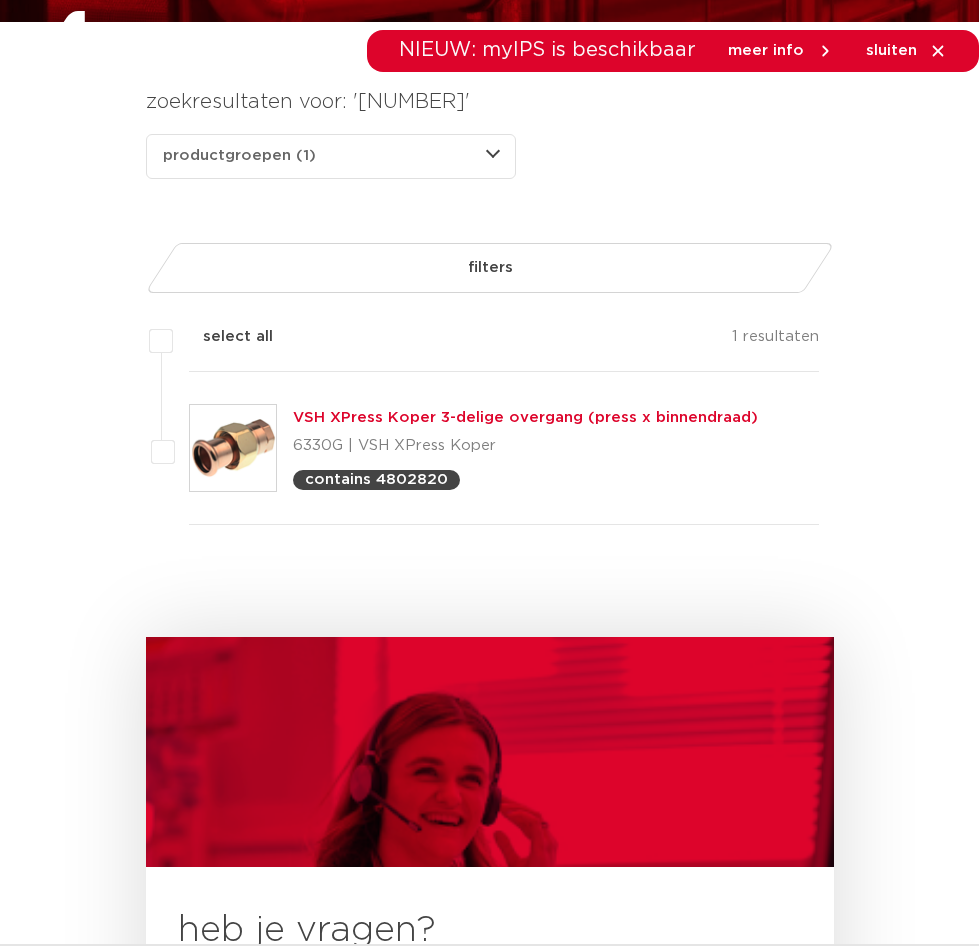 click on "4802820" at bounding box center (0, 0) 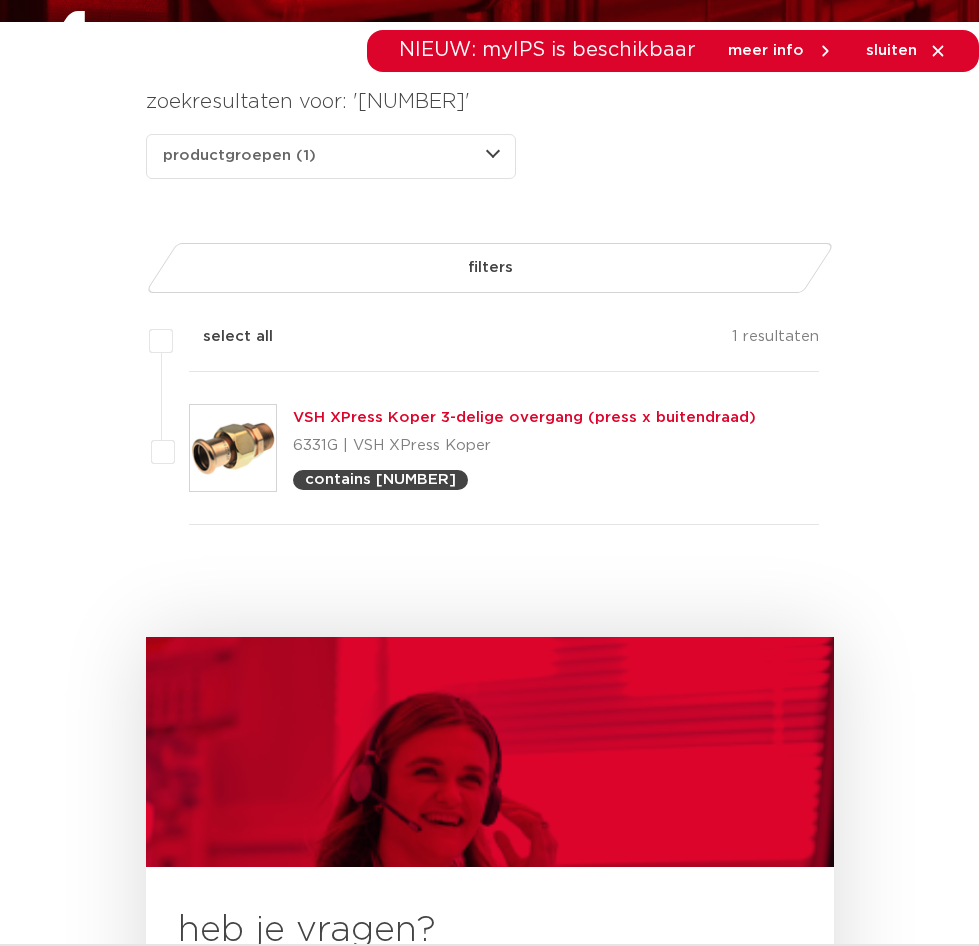 scroll, scrollTop: 0, scrollLeft: 0, axis: both 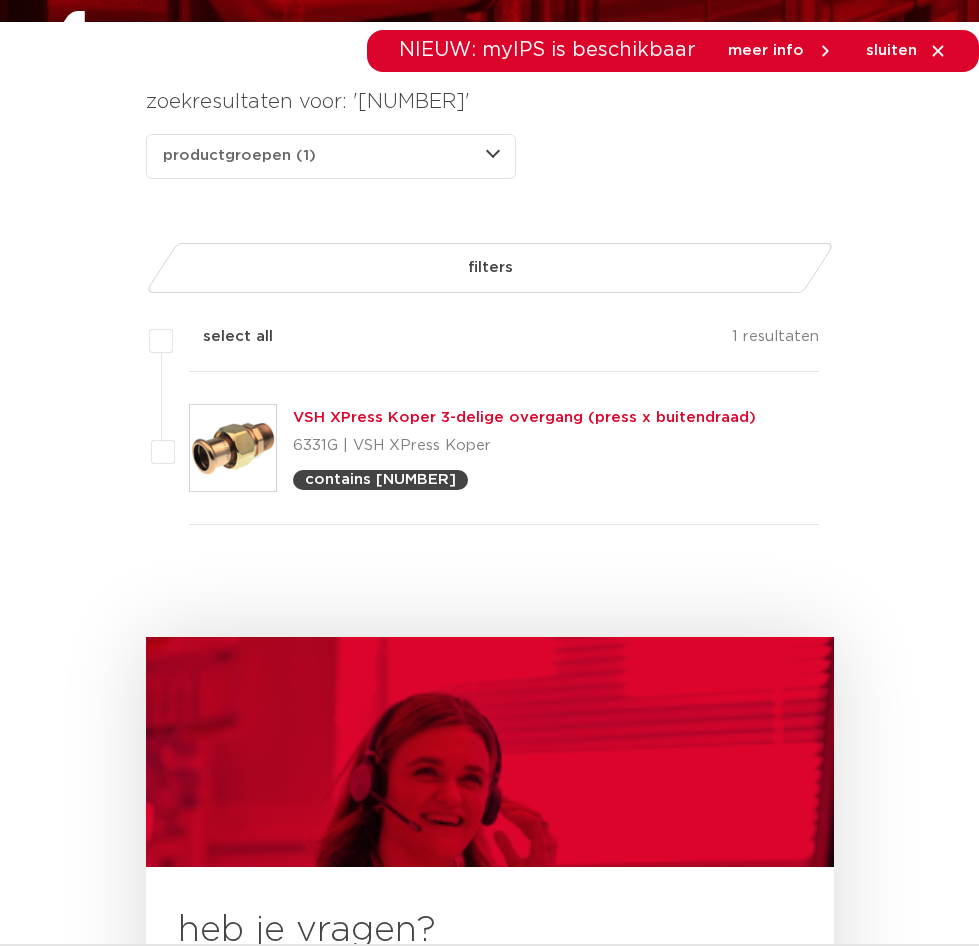 click on "4802591" at bounding box center (0, 0) 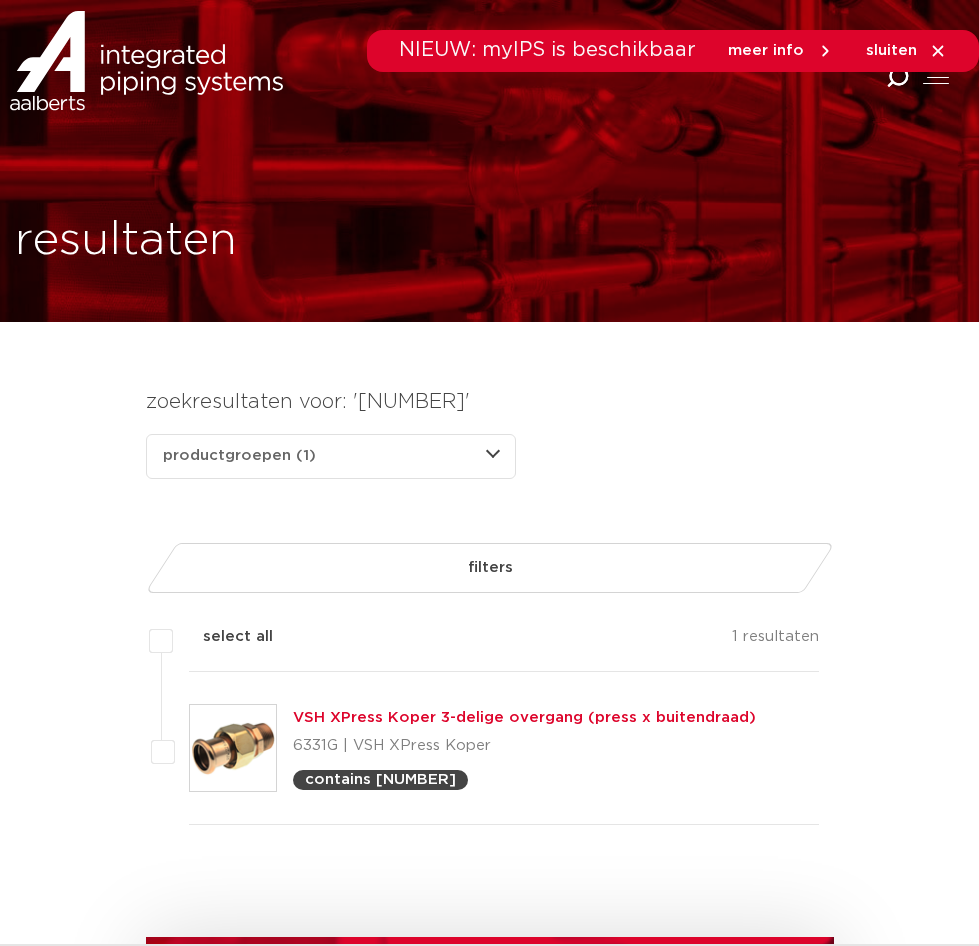 scroll, scrollTop: 300, scrollLeft: 0, axis: vertical 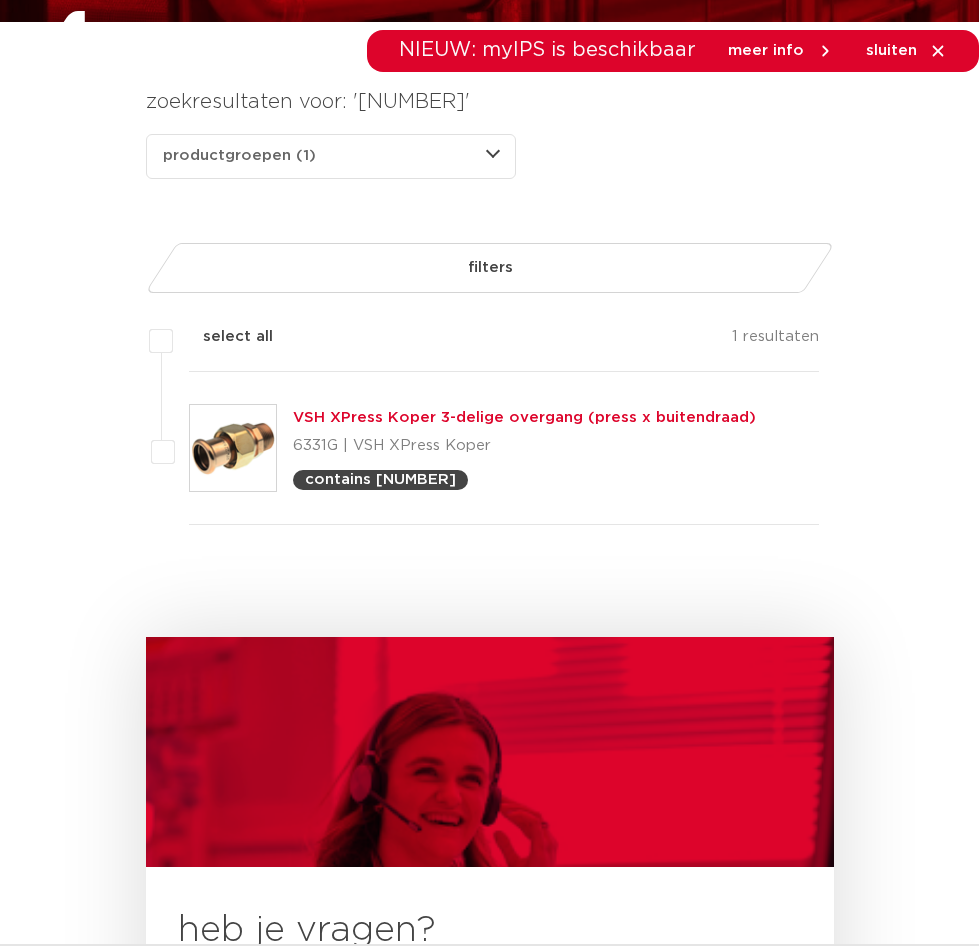 click on "4802666" at bounding box center (0, 0) 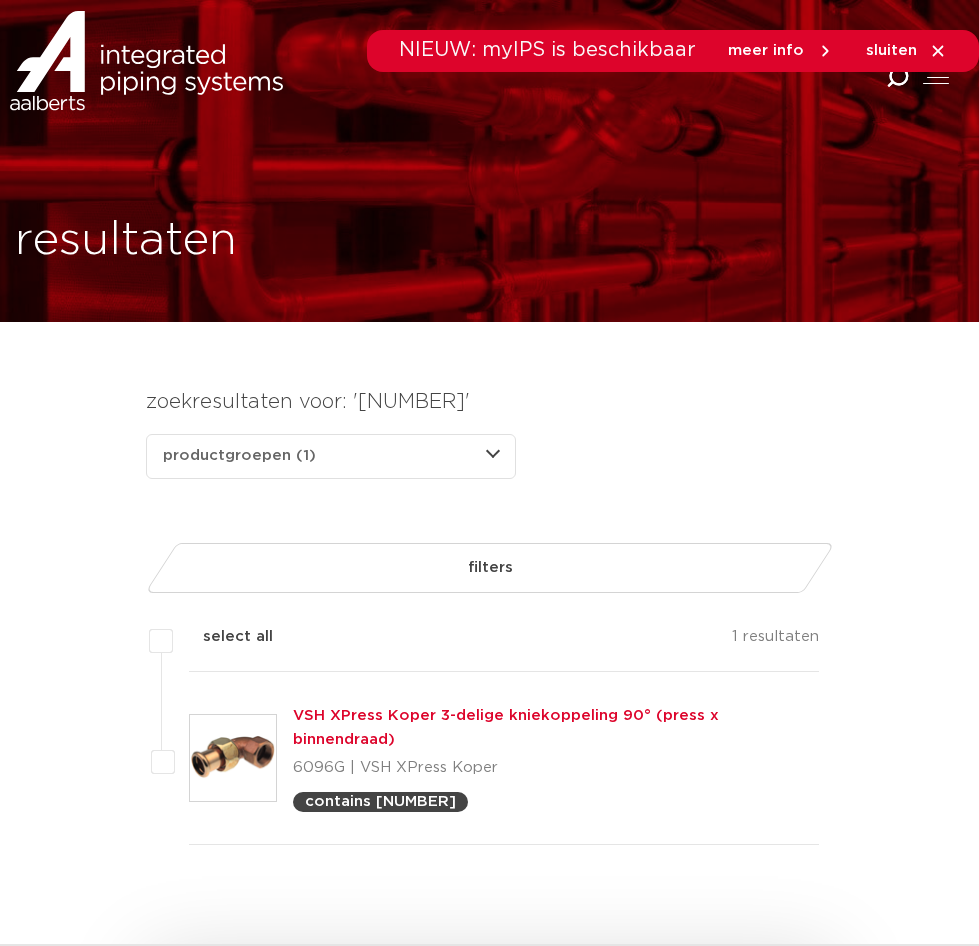 scroll, scrollTop: 300, scrollLeft: 0, axis: vertical 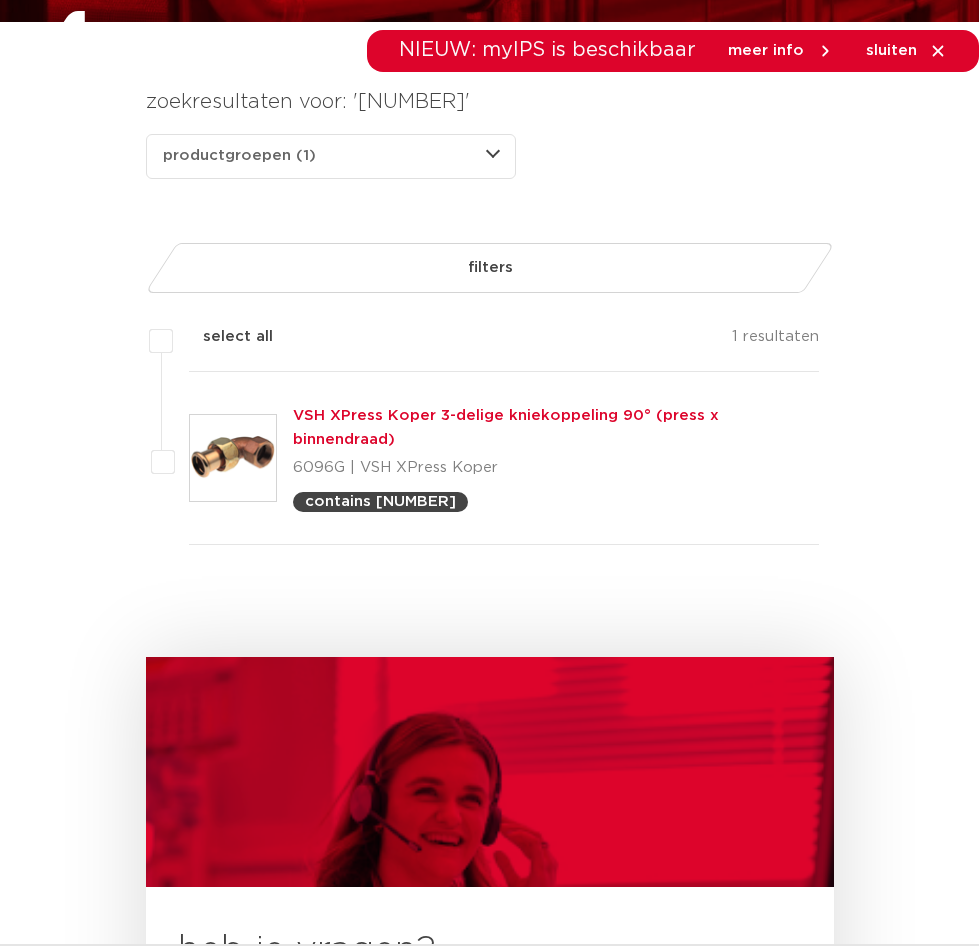 click on "4802842" at bounding box center (0, 0) 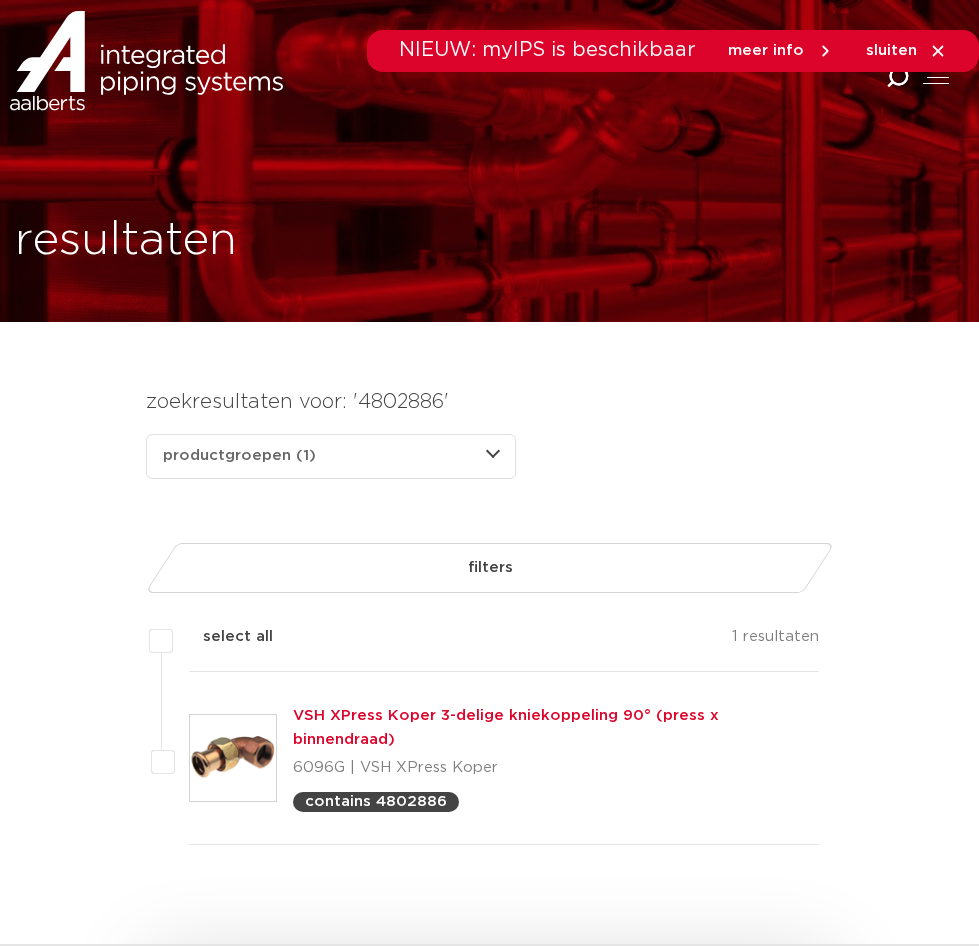 scroll, scrollTop: 300, scrollLeft: 0, axis: vertical 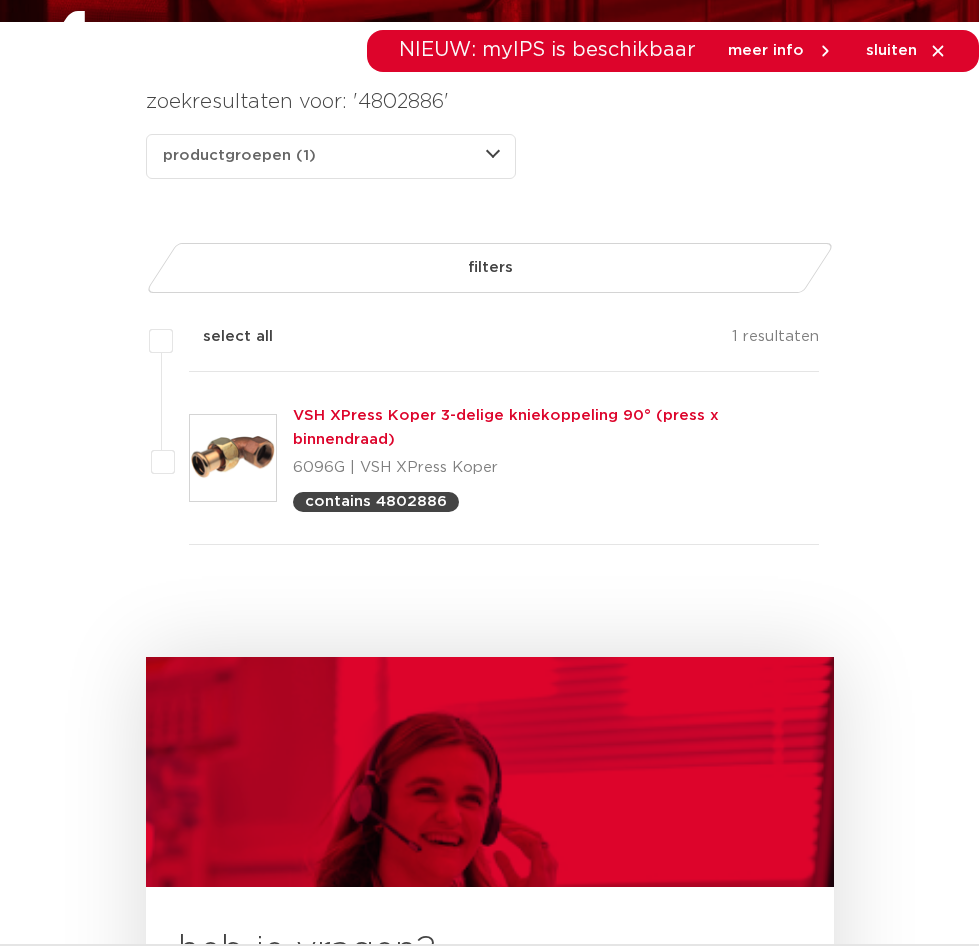 click on "4802886" at bounding box center [0, 0] 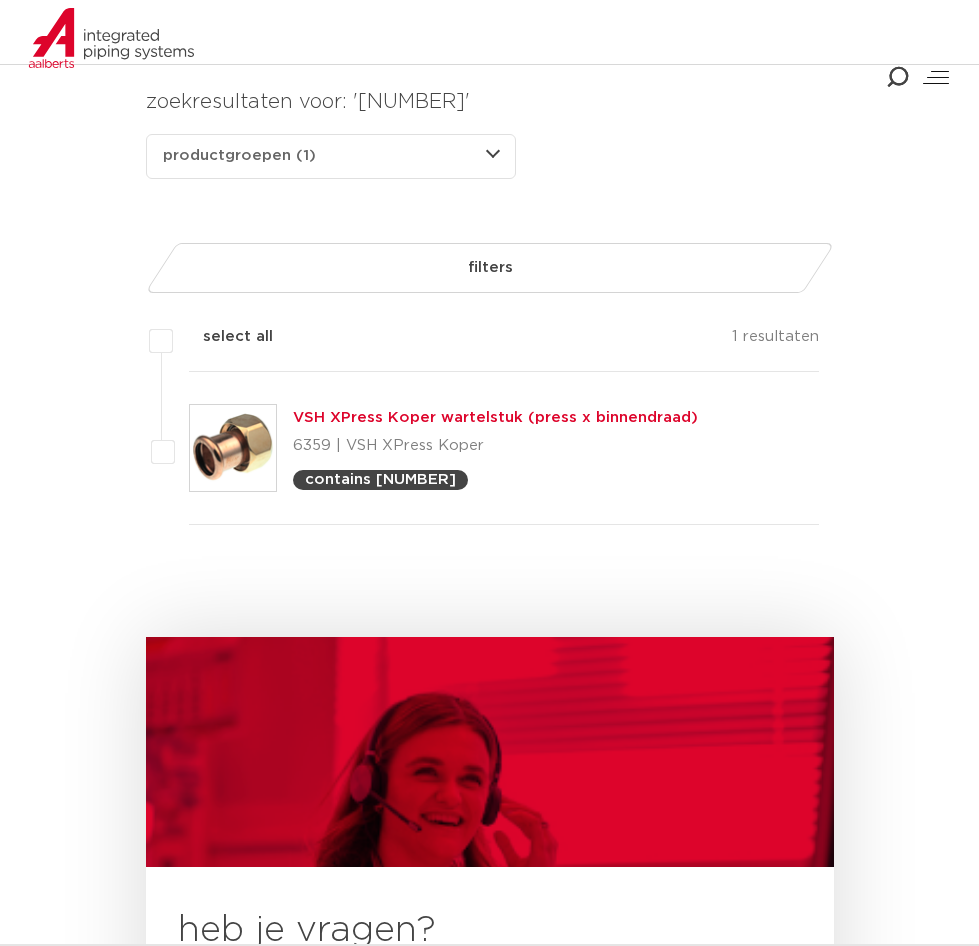 scroll, scrollTop: 300, scrollLeft: 0, axis: vertical 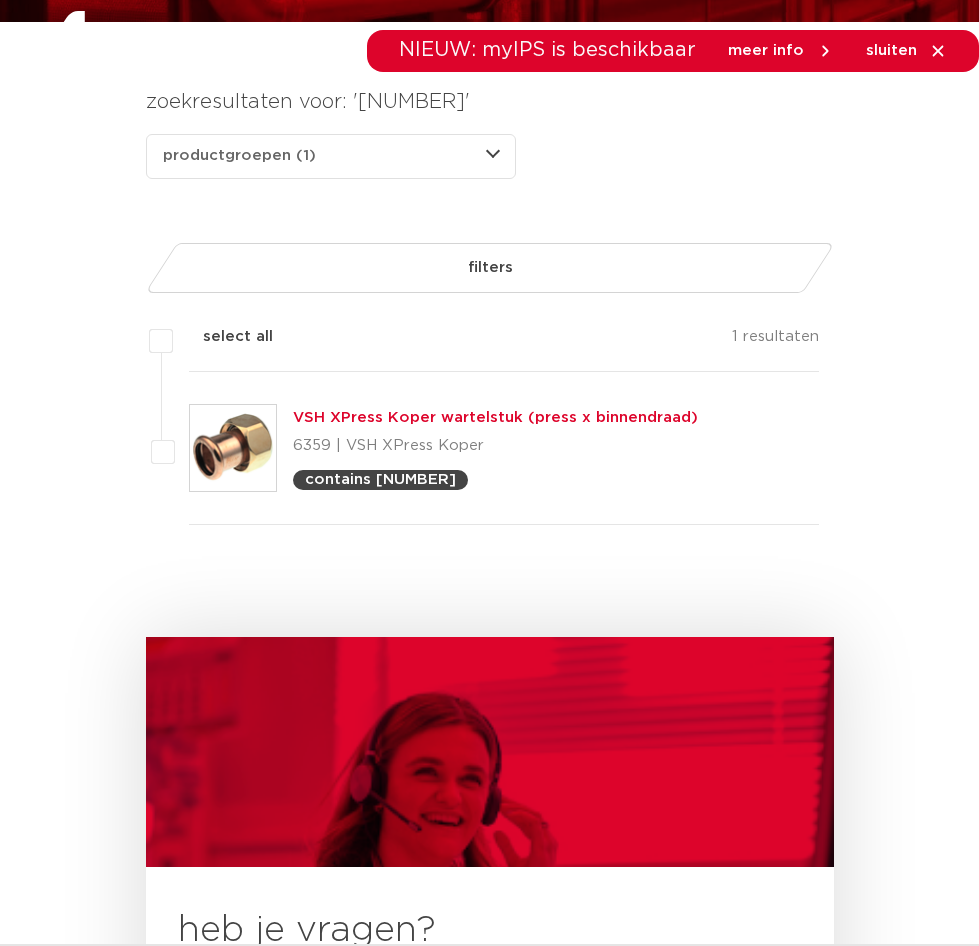 click on "4800235" at bounding box center [0, 0] 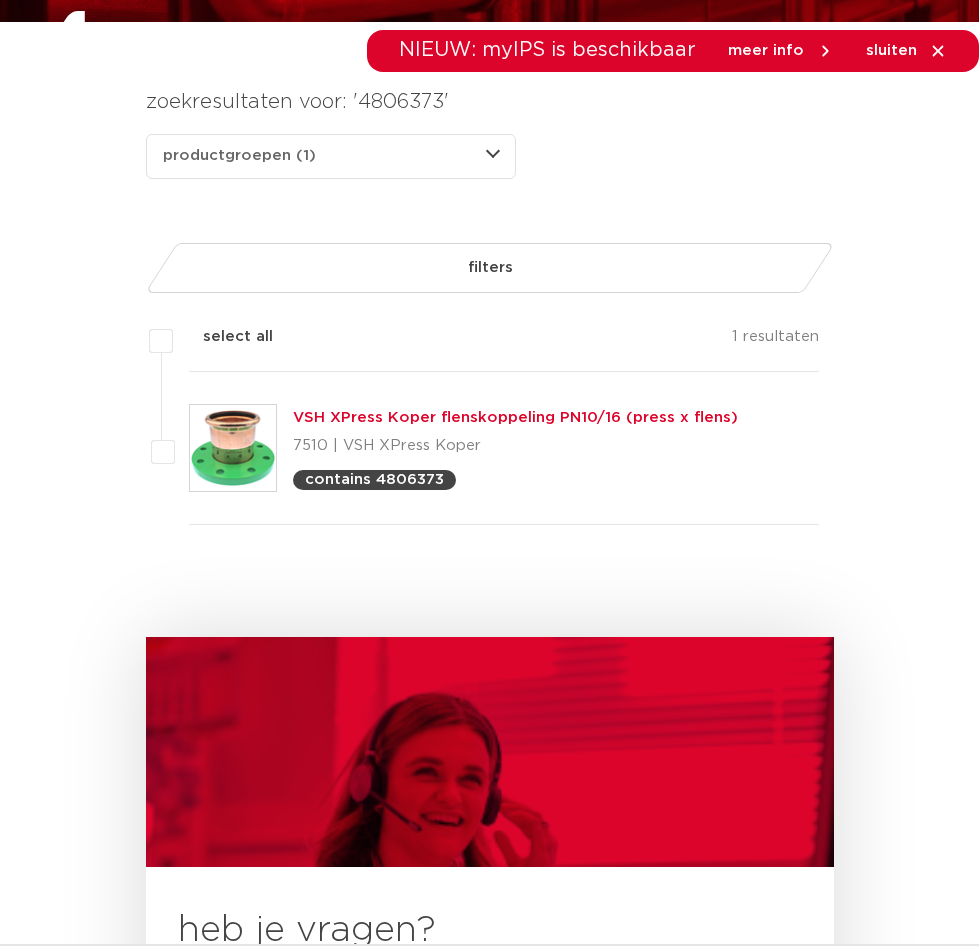 scroll, scrollTop: 0, scrollLeft: 0, axis: both 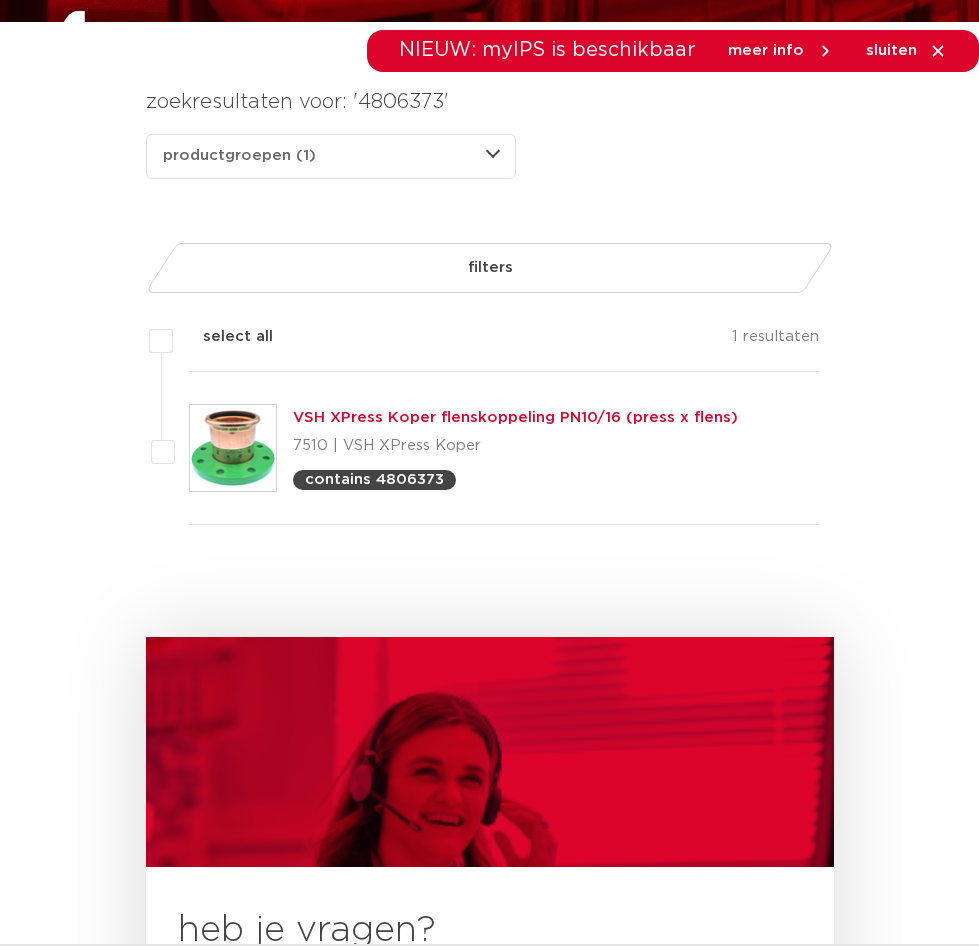 click on "4806373" at bounding box center (0, 0) 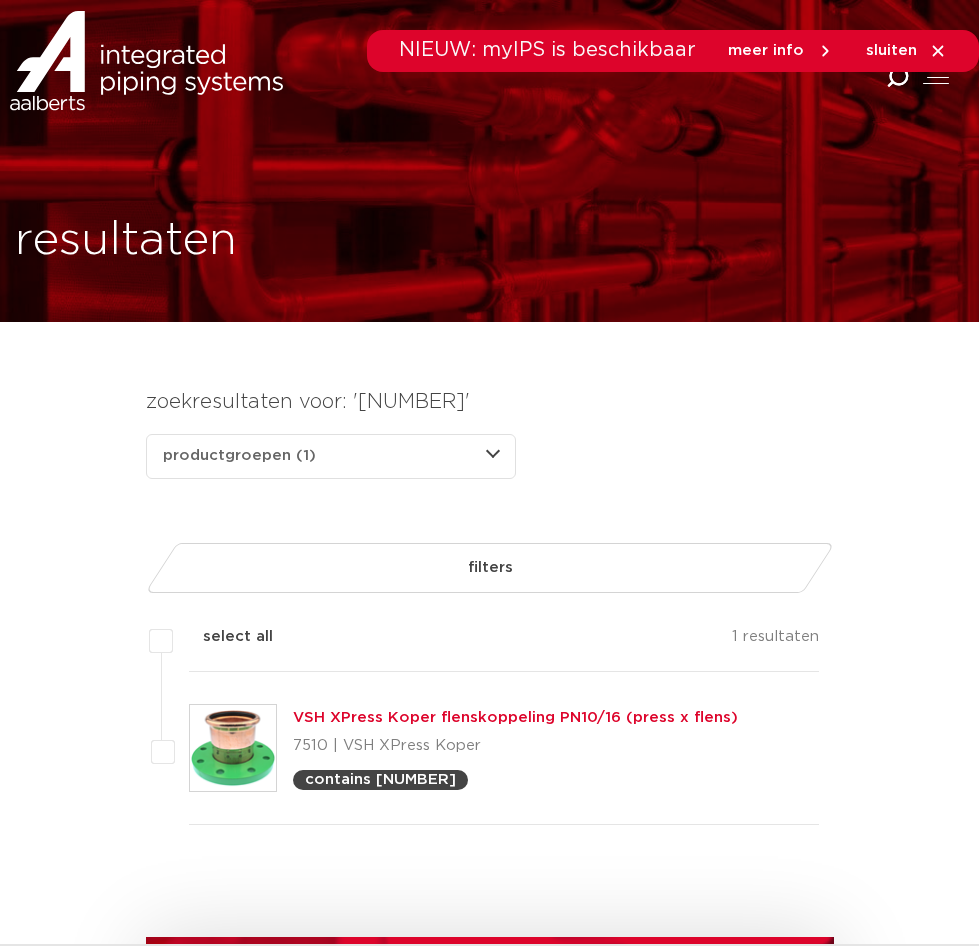 scroll, scrollTop: 300, scrollLeft: 0, axis: vertical 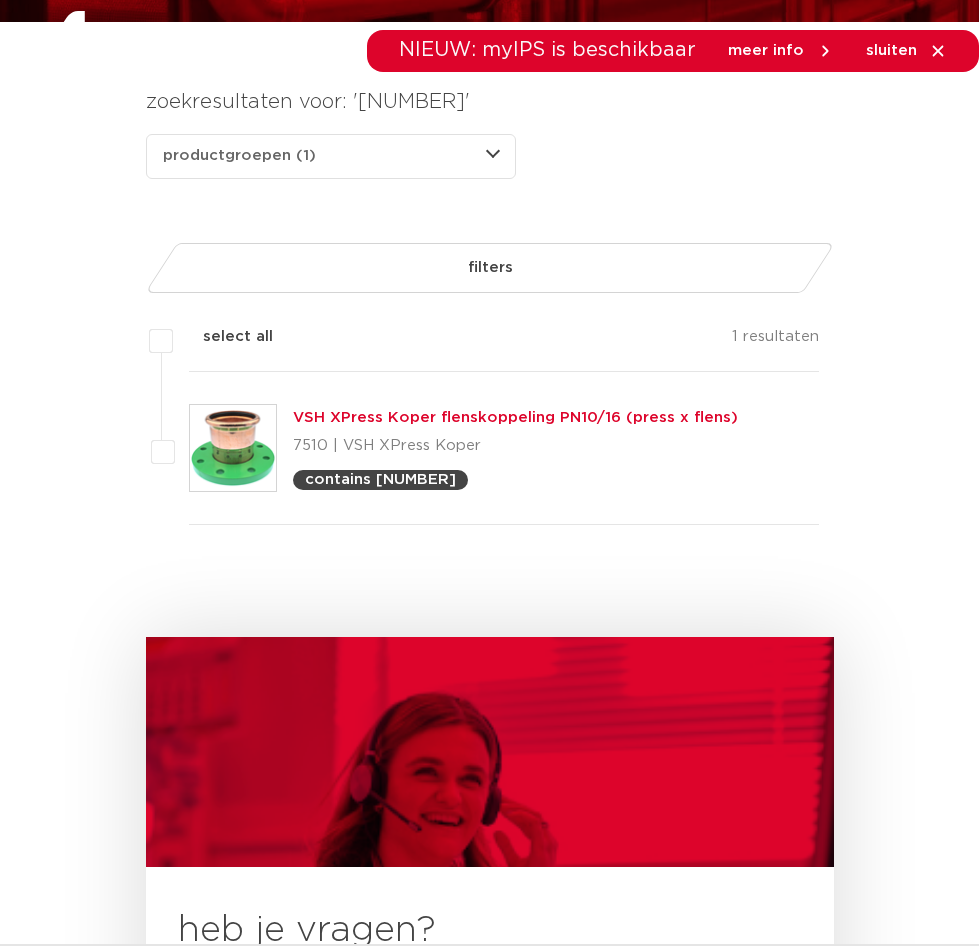 click on "4806384" at bounding box center (0, 0) 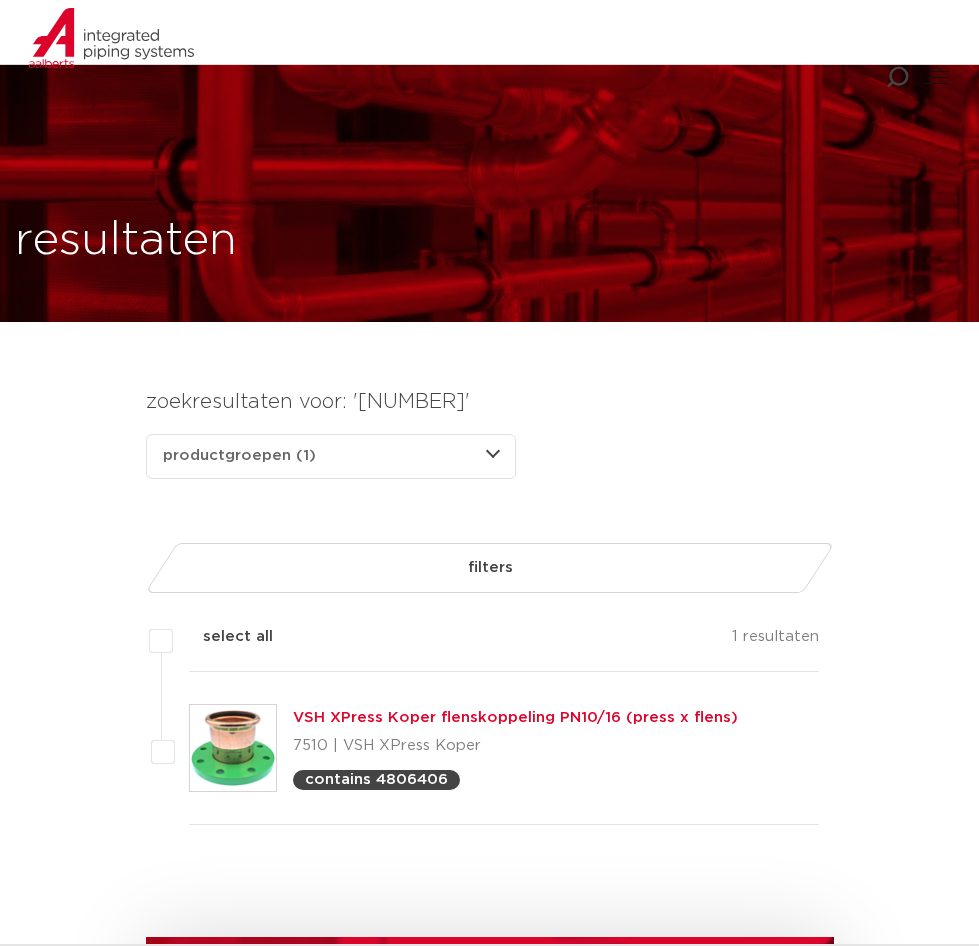 scroll, scrollTop: 300, scrollLeft: 0, axis: vertical 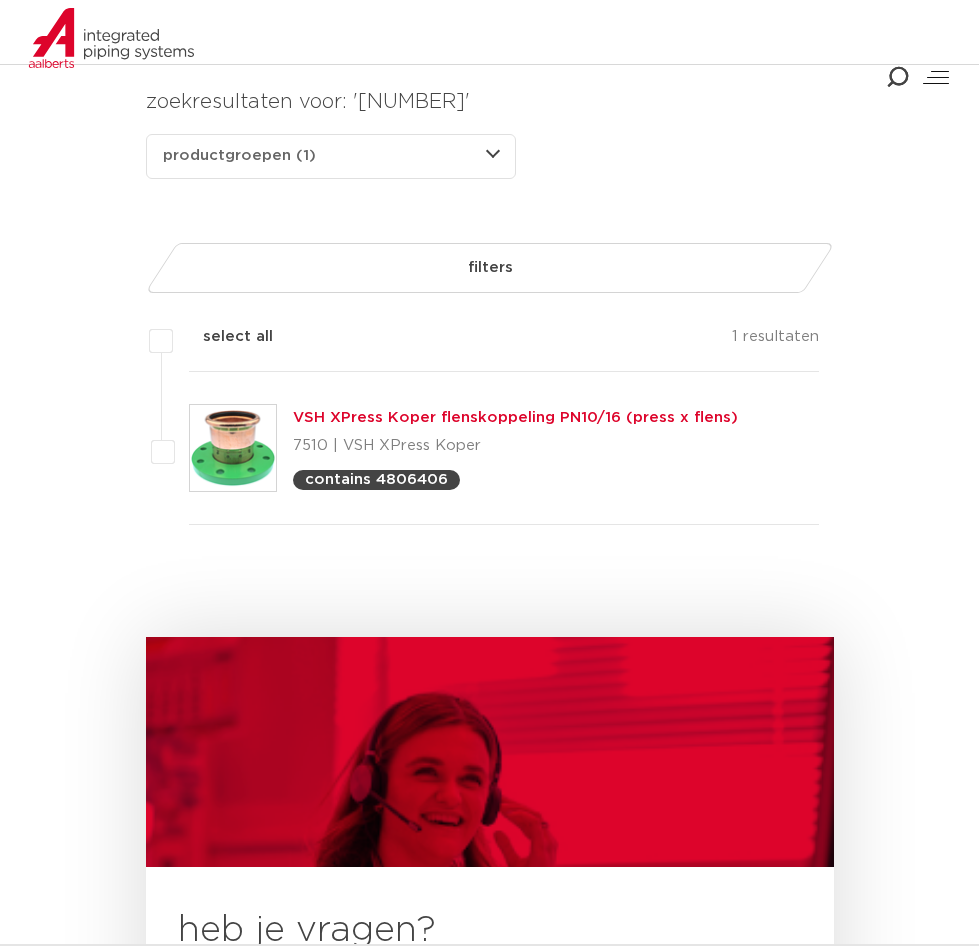 click on "zoek op naam of productnummer
4806406" at bounding box center (0, 0) 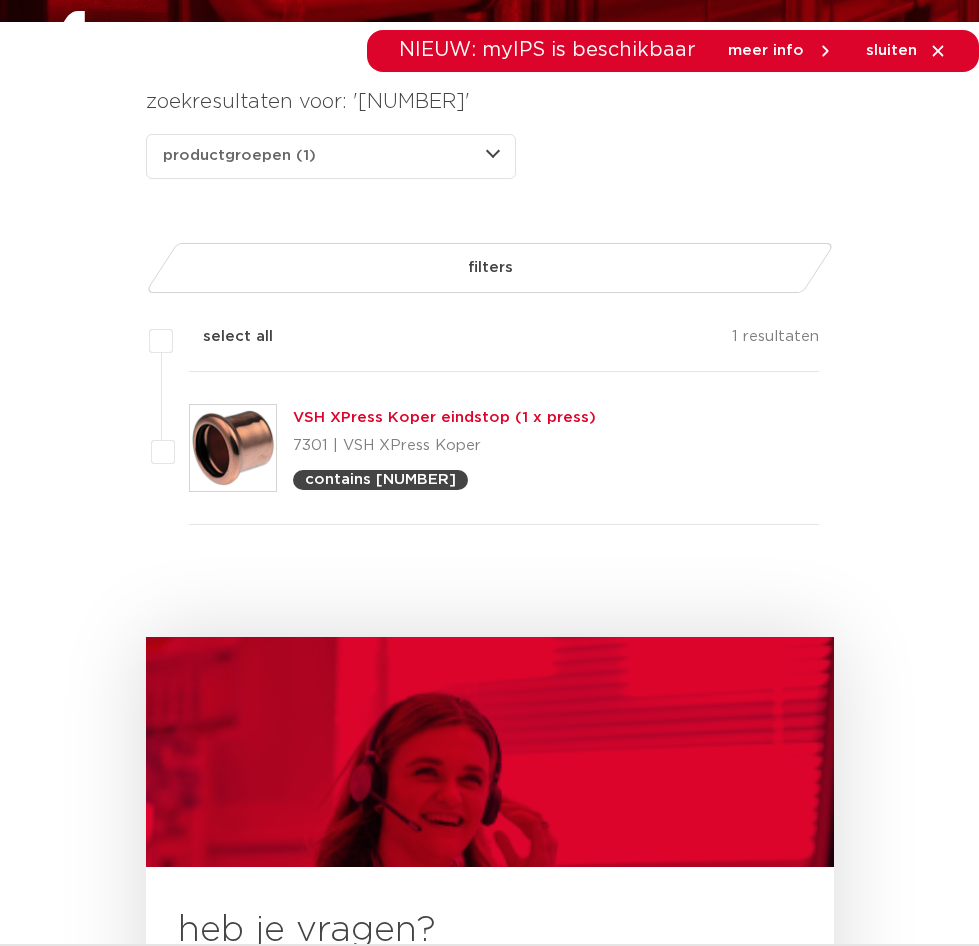 scroll, scrollTop: 300, scrollLeft: 0, axis: vertical 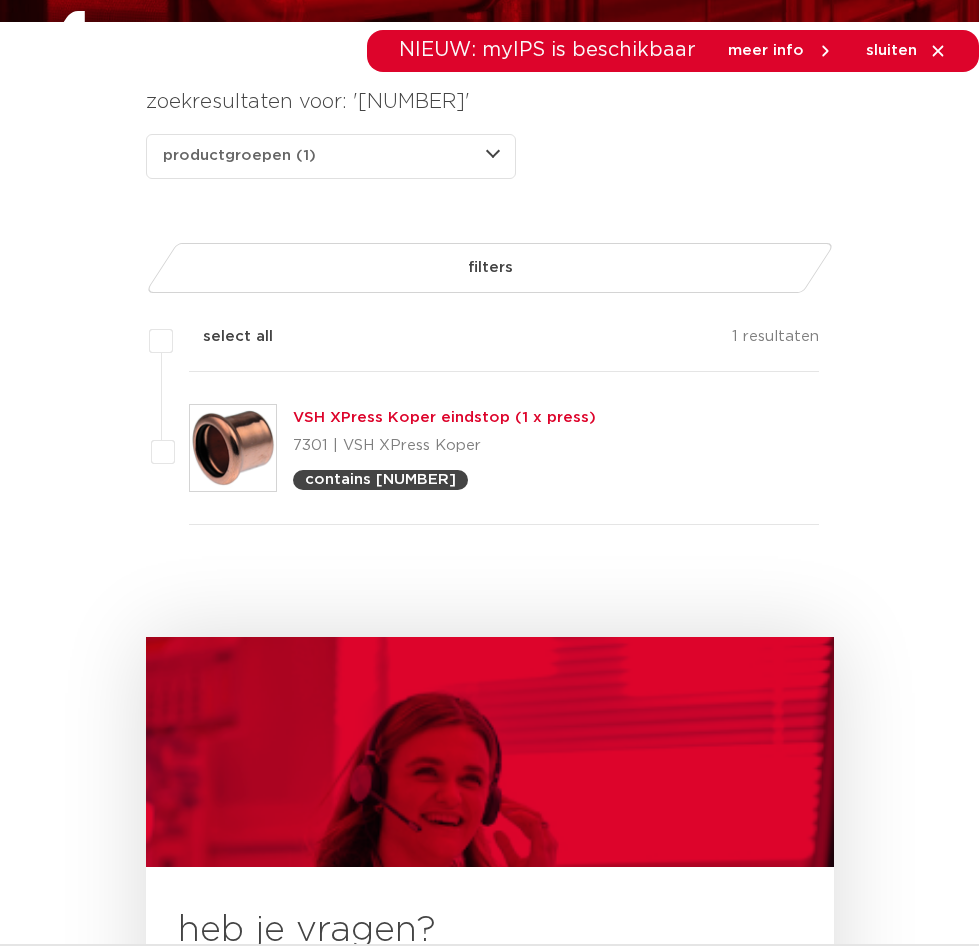 click on "zoek op naam of productnummer
4805702" at bounding box center (0, 0) 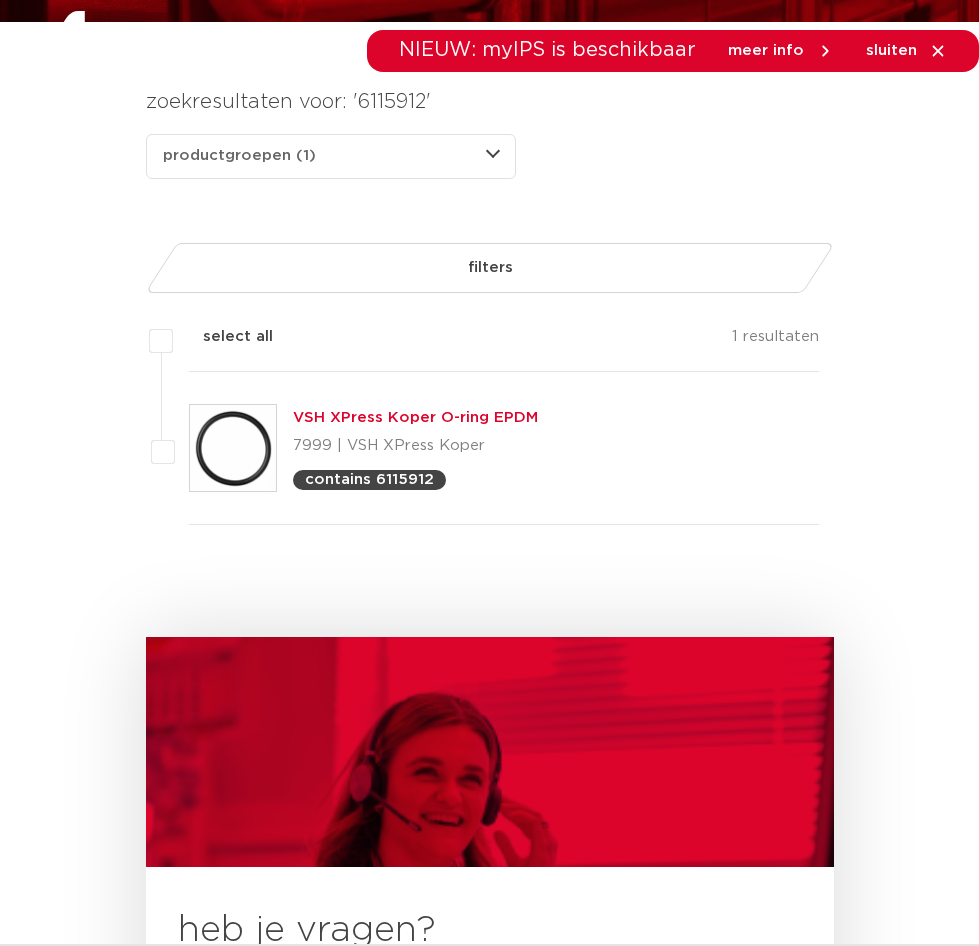 scroll, scrollTop: 300, scrollLeft: 0, axis: vertical 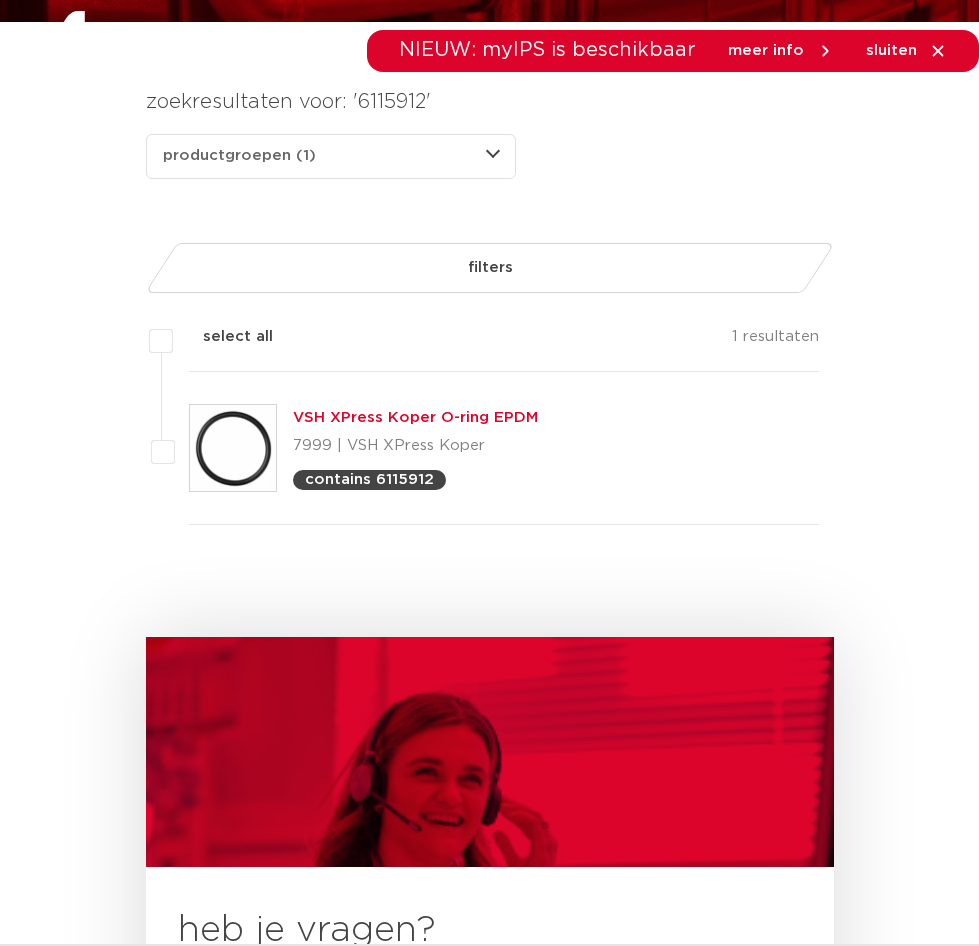 click on "6115912" at bounding box center (0, 0) 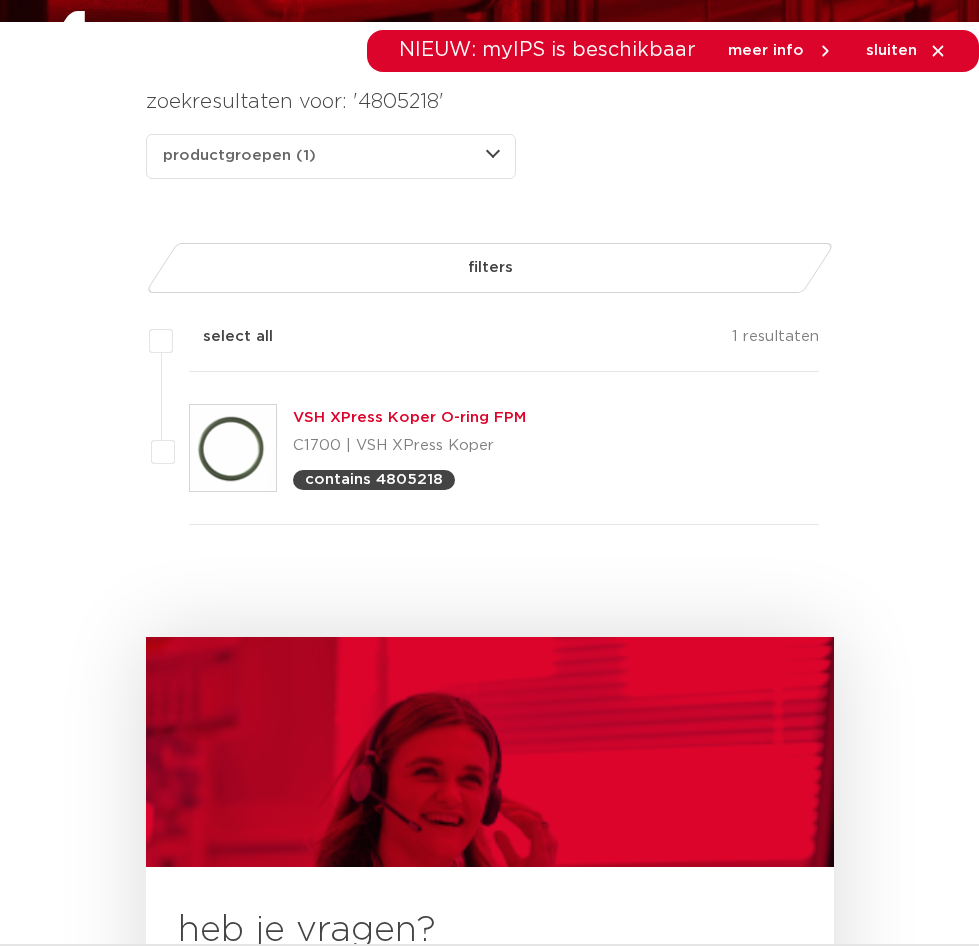 scroll, scrollTop: 300, scrollLeft: 0, axis: vertical 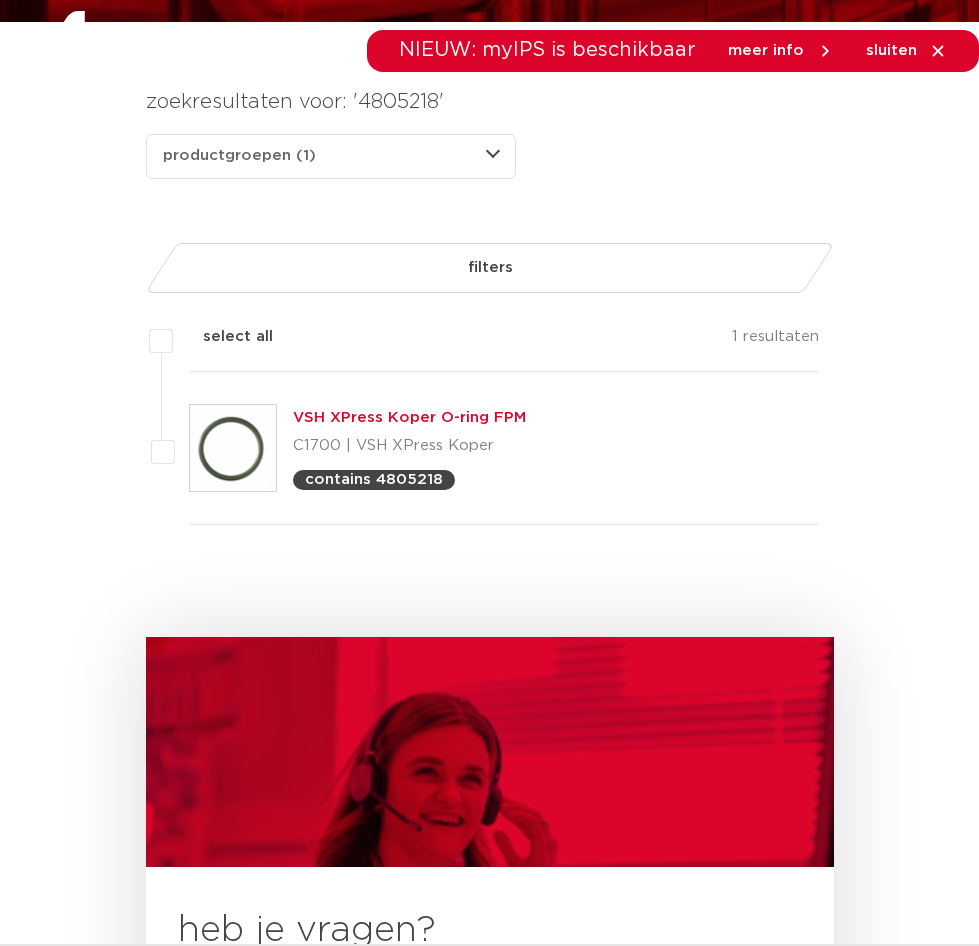 click at bounding box center [233, 448] 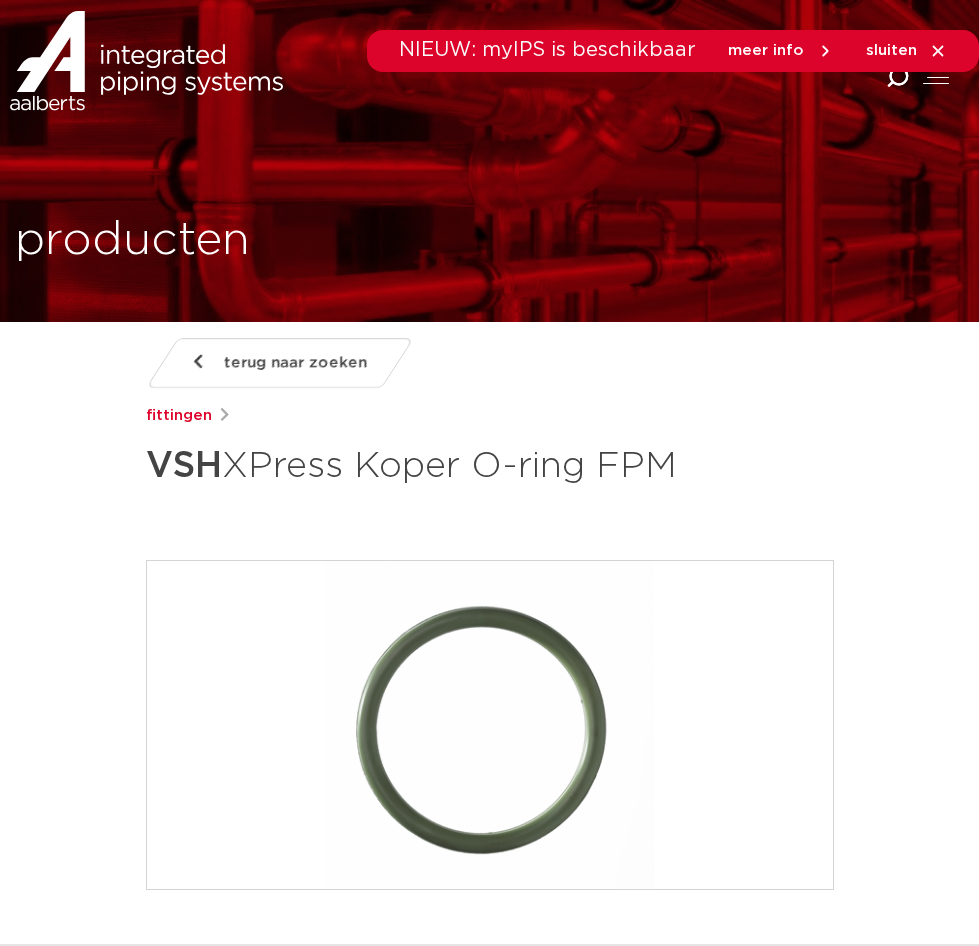scroll, scrollTop: 0, scrollLeft: 0, axis: both 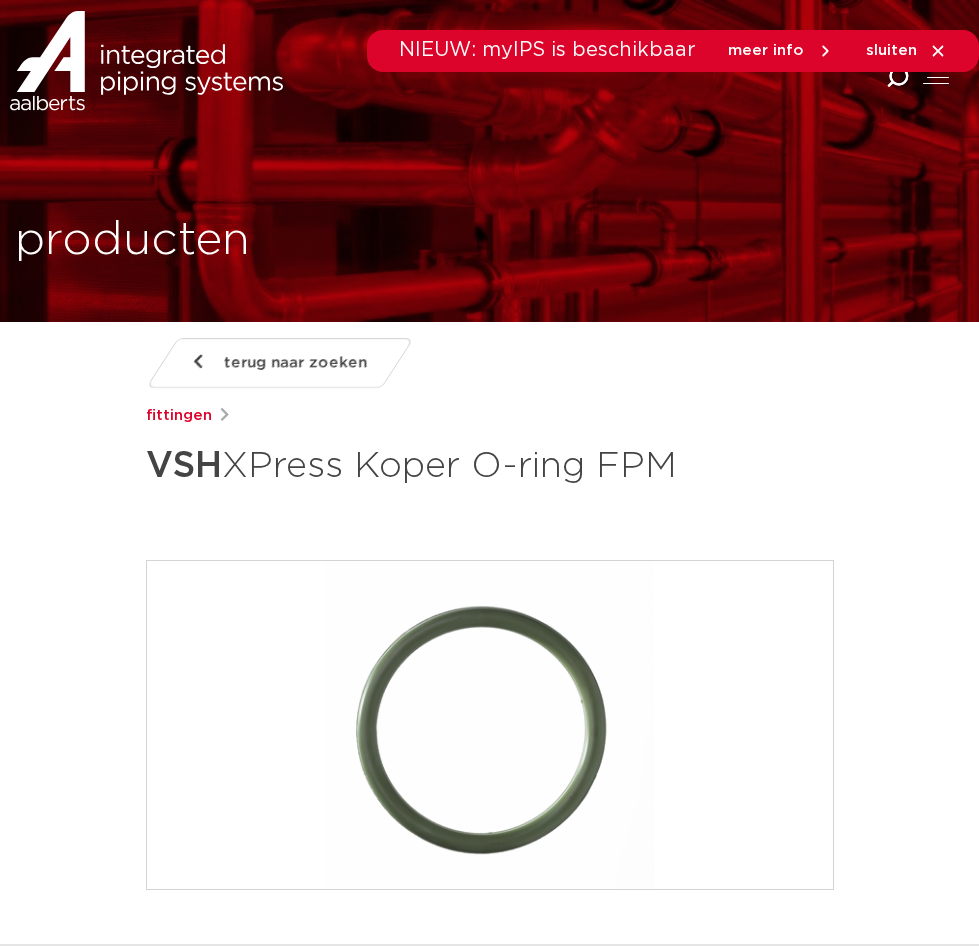 click on "terug naar zoeken" at bounding box center (295, 363) 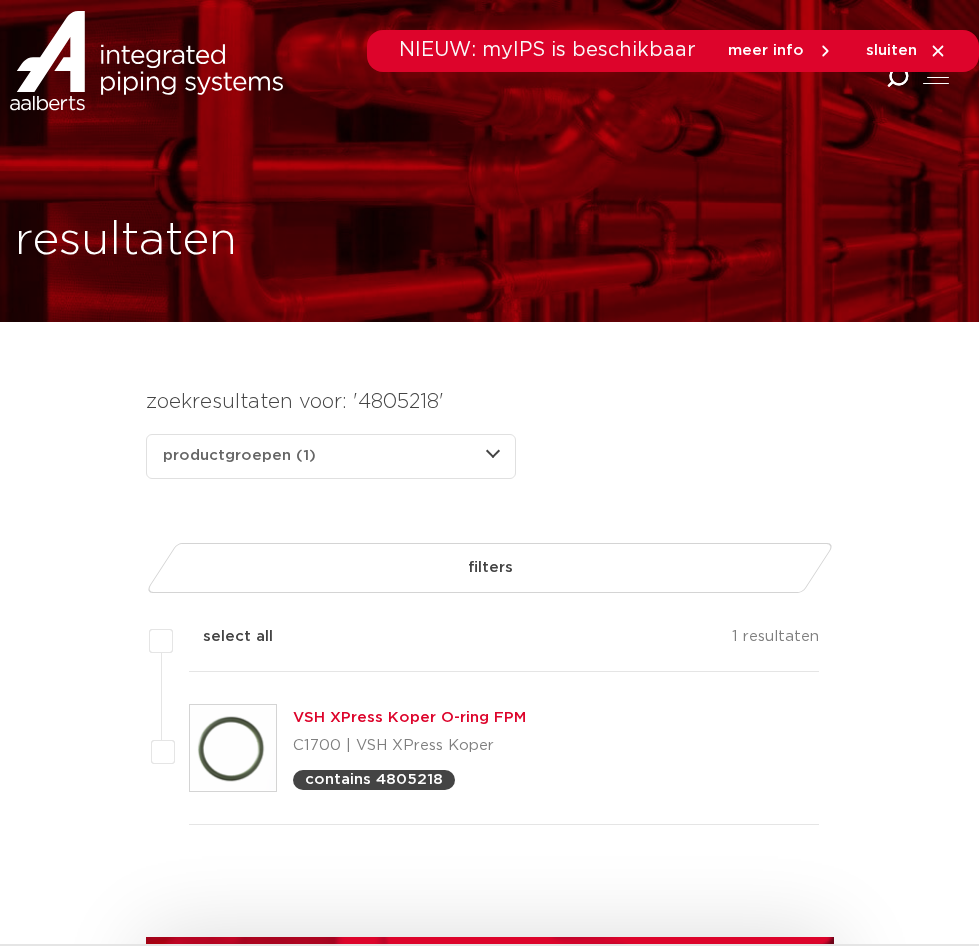 scroll, scrollTop: 300, scrollLeft: 0, axis: vertical 